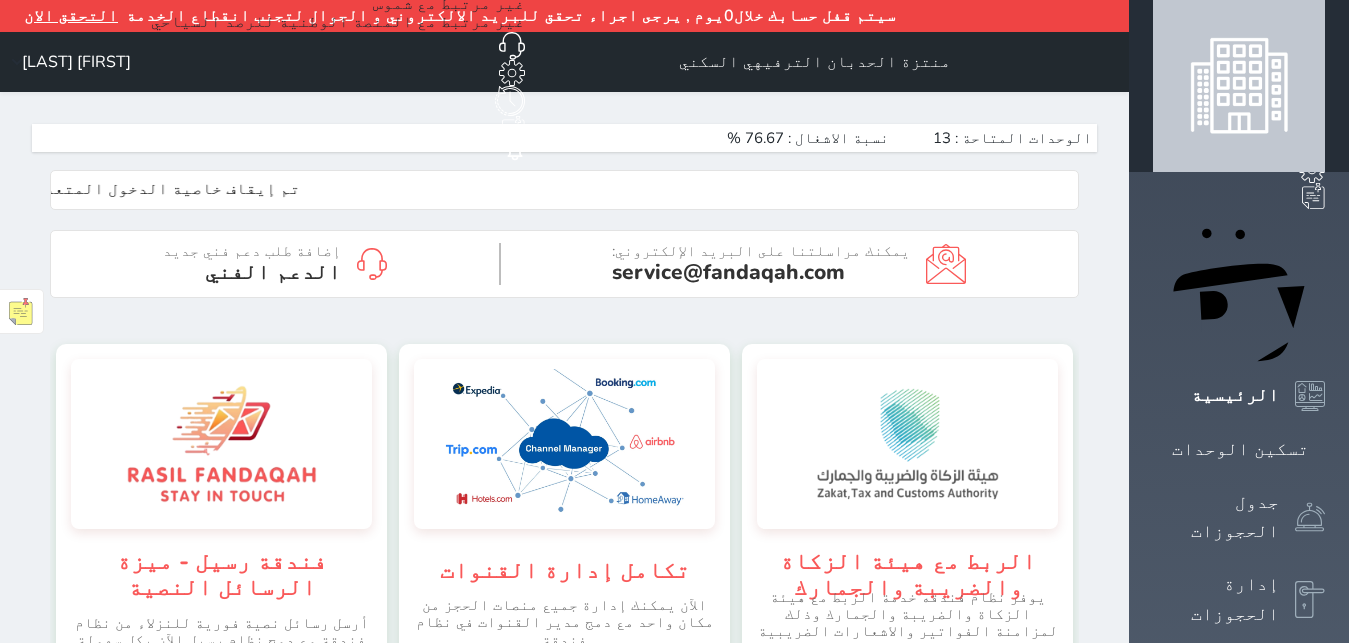 scroll, scrollTop: 0, scrollLeft: 0, axis: both 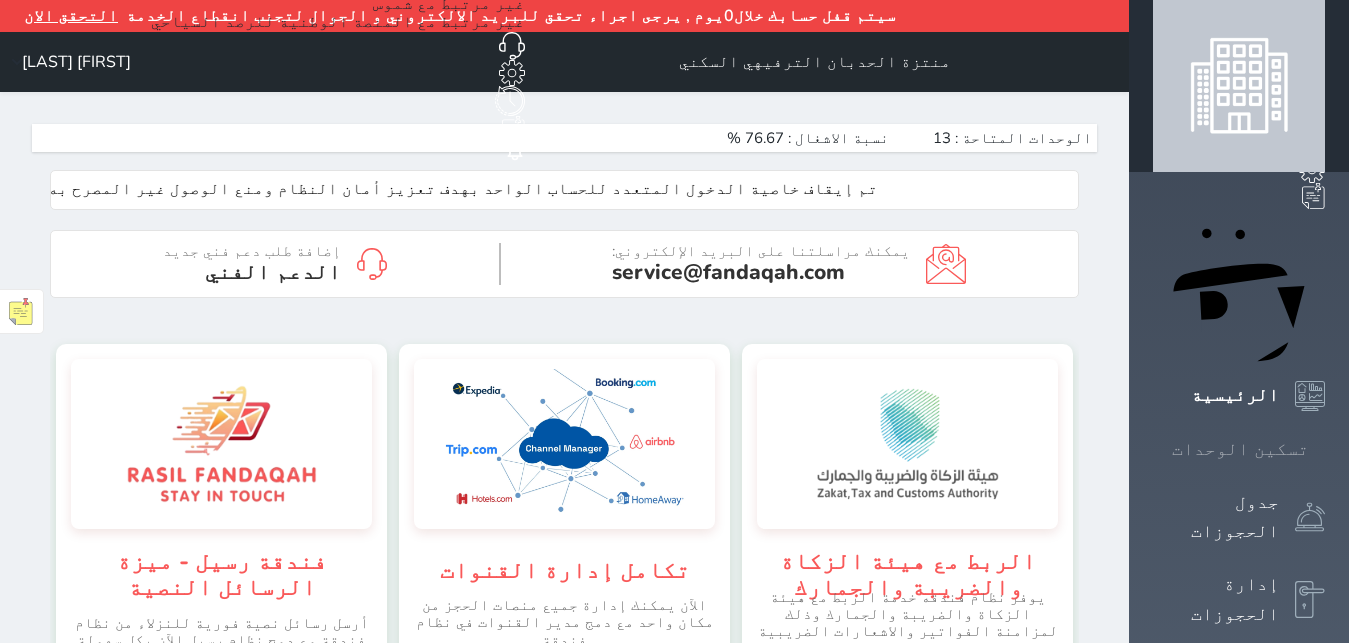 click on "تسكين الوحدات" at bounding box center (1240, 449) 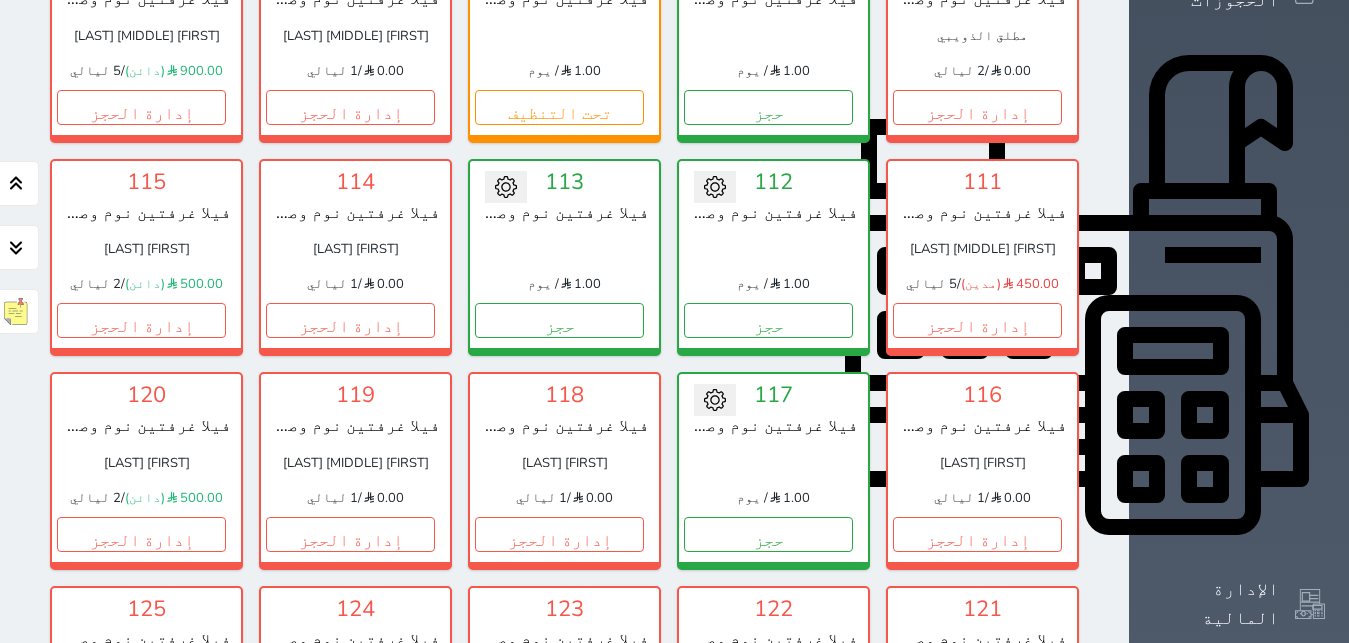 scroll, scrollTop: 551, scrollLeft: 0, axis: vertical 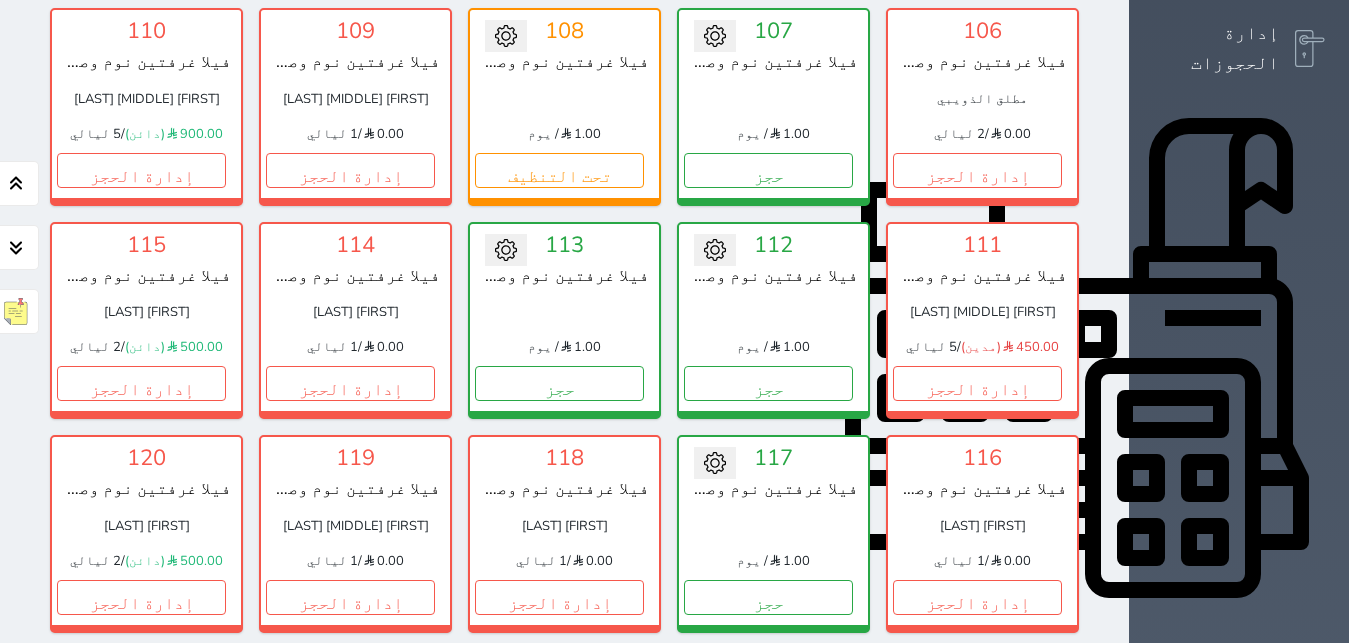 click on "الإعدادات" at bounding box center [1235, 1002] 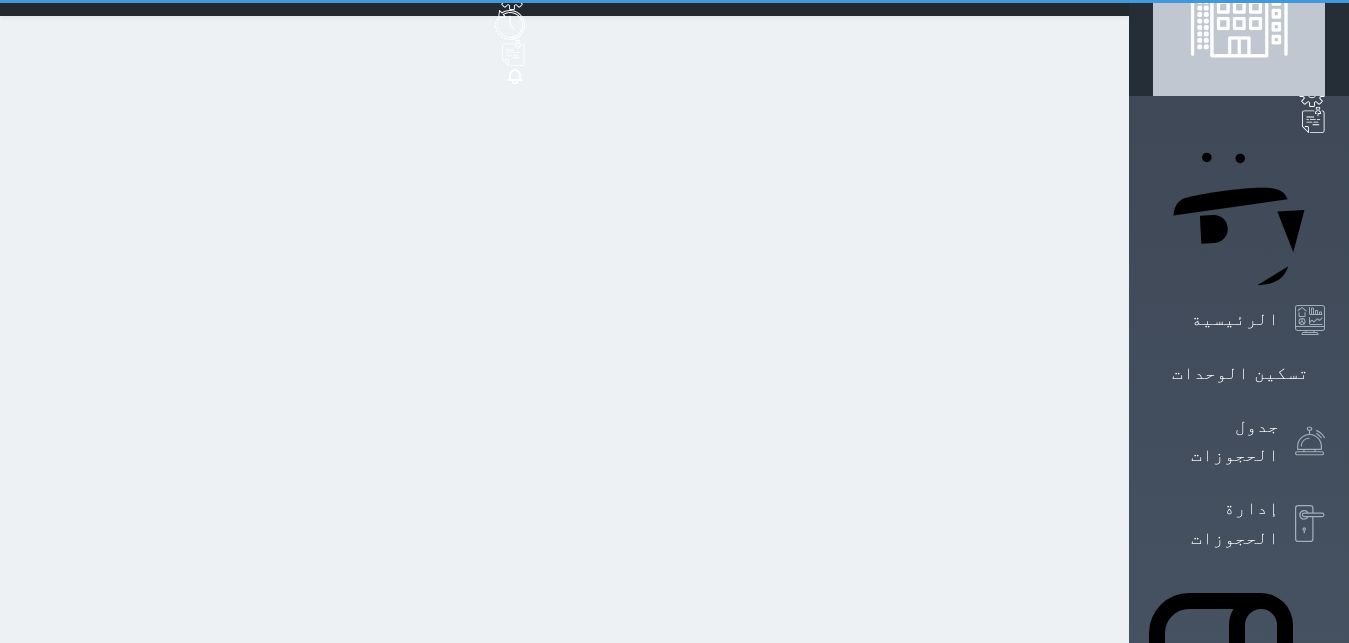 scroll, scrollTop: 0, scrollLeft: 0, axis: both 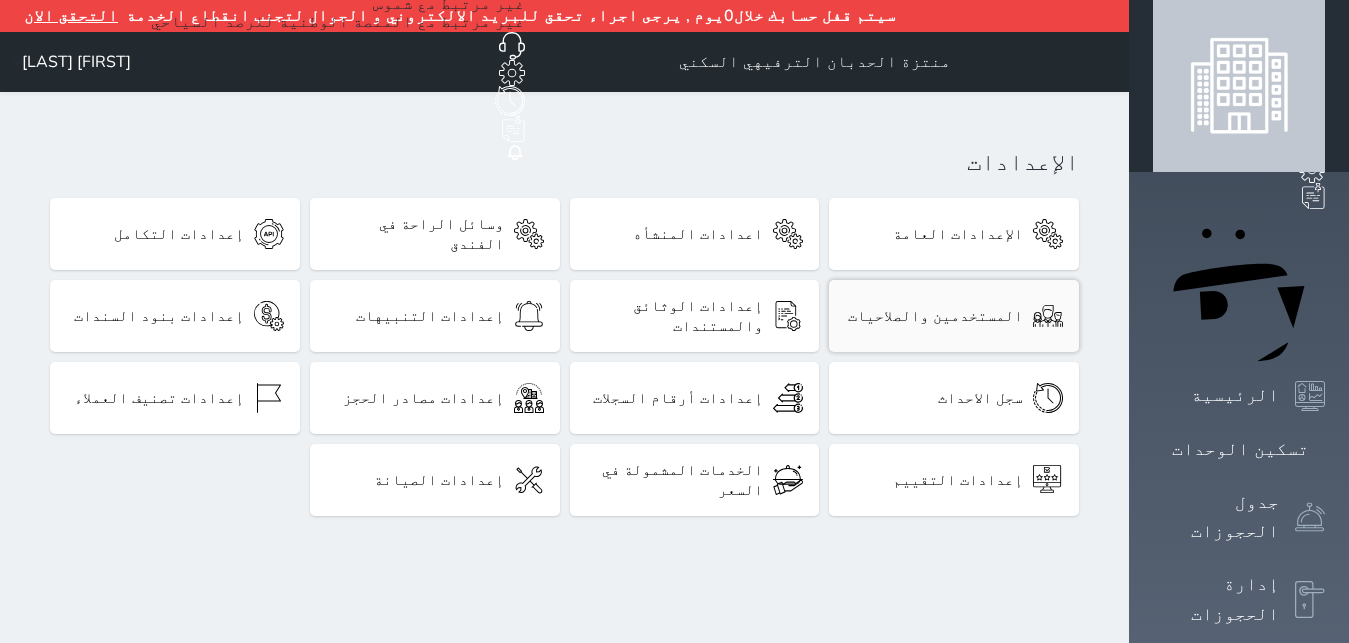 click on "المستخدمين والصلاحيات" at bounding box center (954, 316) 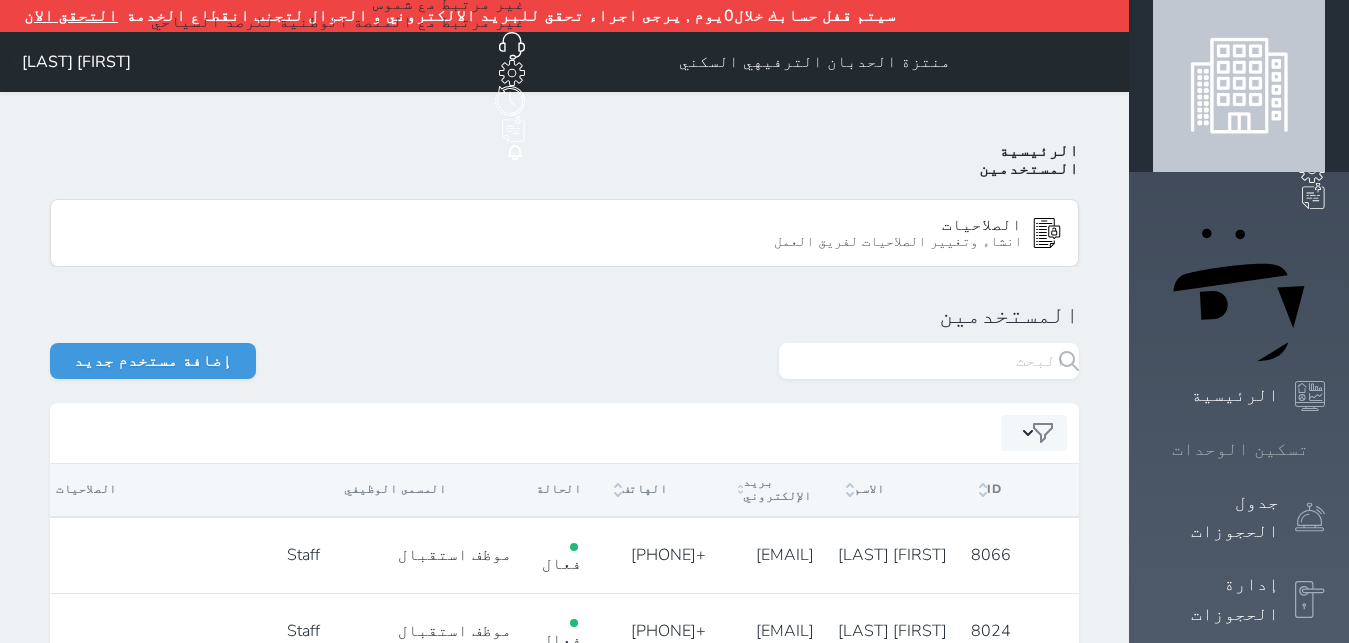 click at bounding box center [1325, 449] 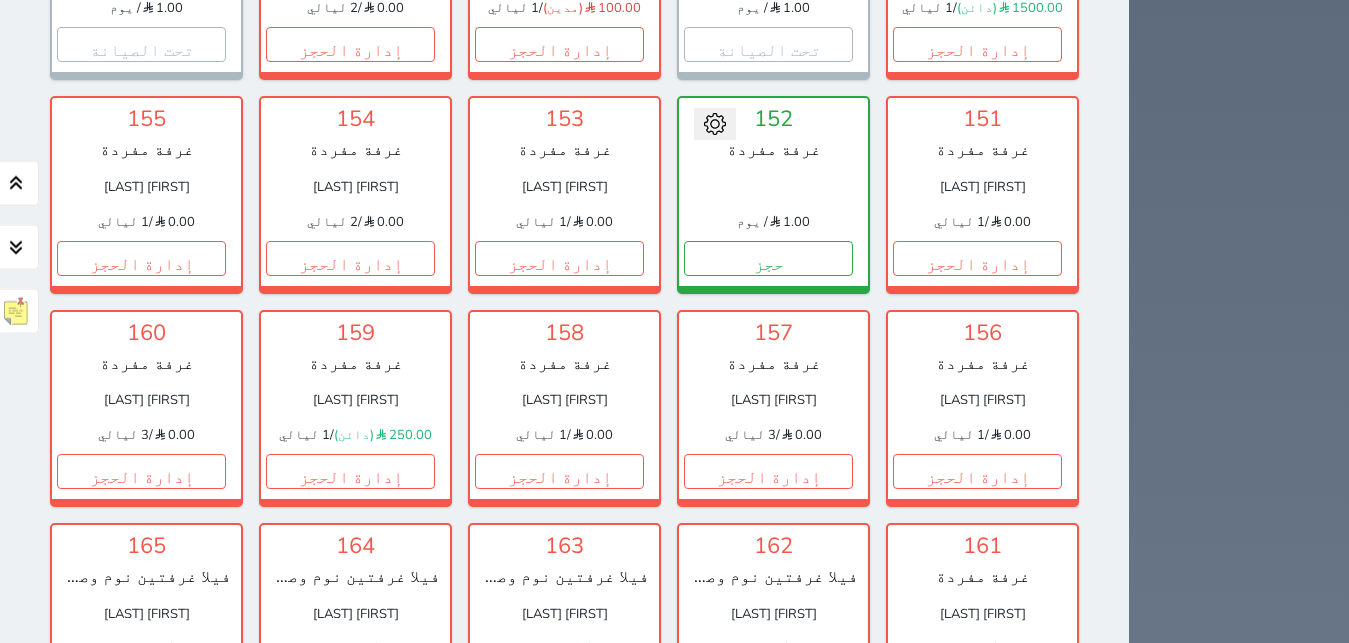 scroll, scrollTop: 2378, scrollLeft: 0, axis: vertical 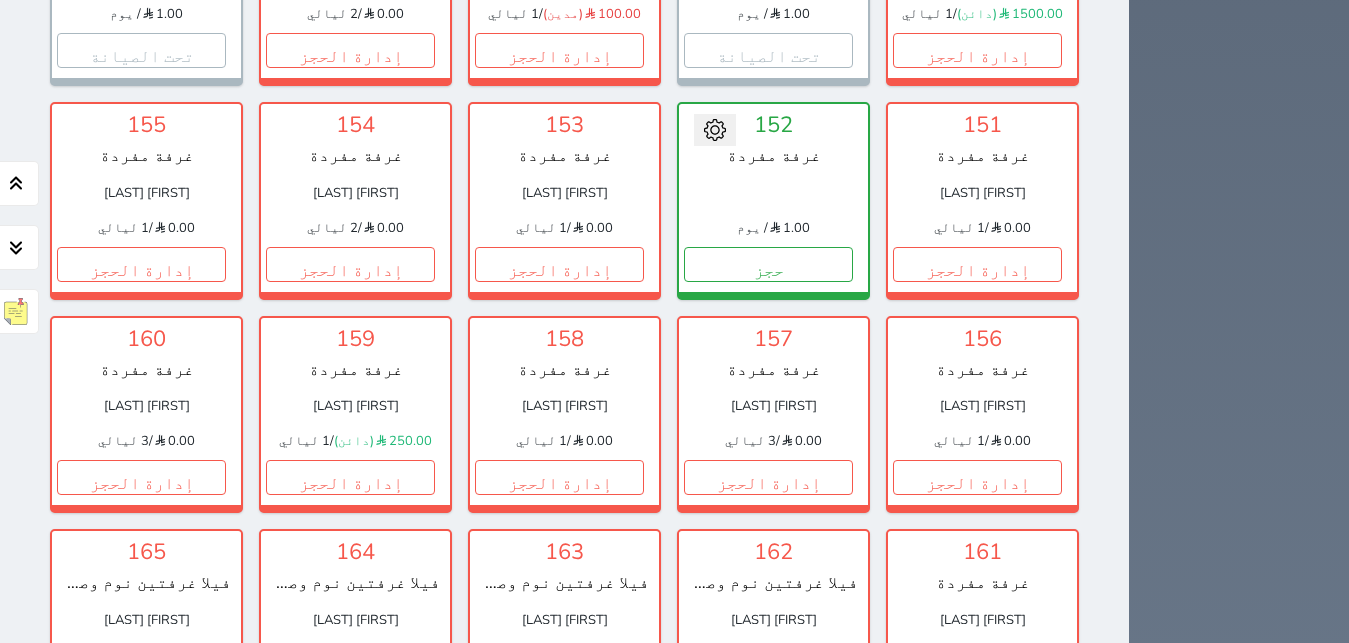 click on "168" at bounding box center [564, 766] 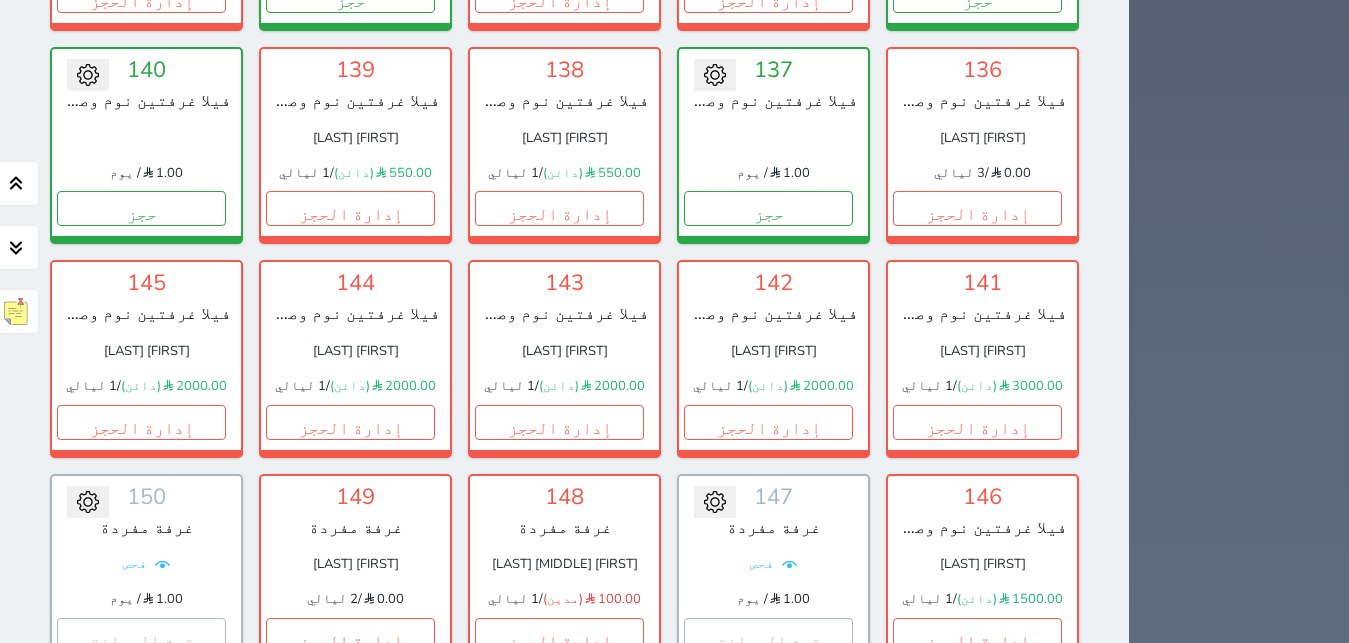 scroll, scrollTop: 1777, scrollLeft: 0, axis: vertical 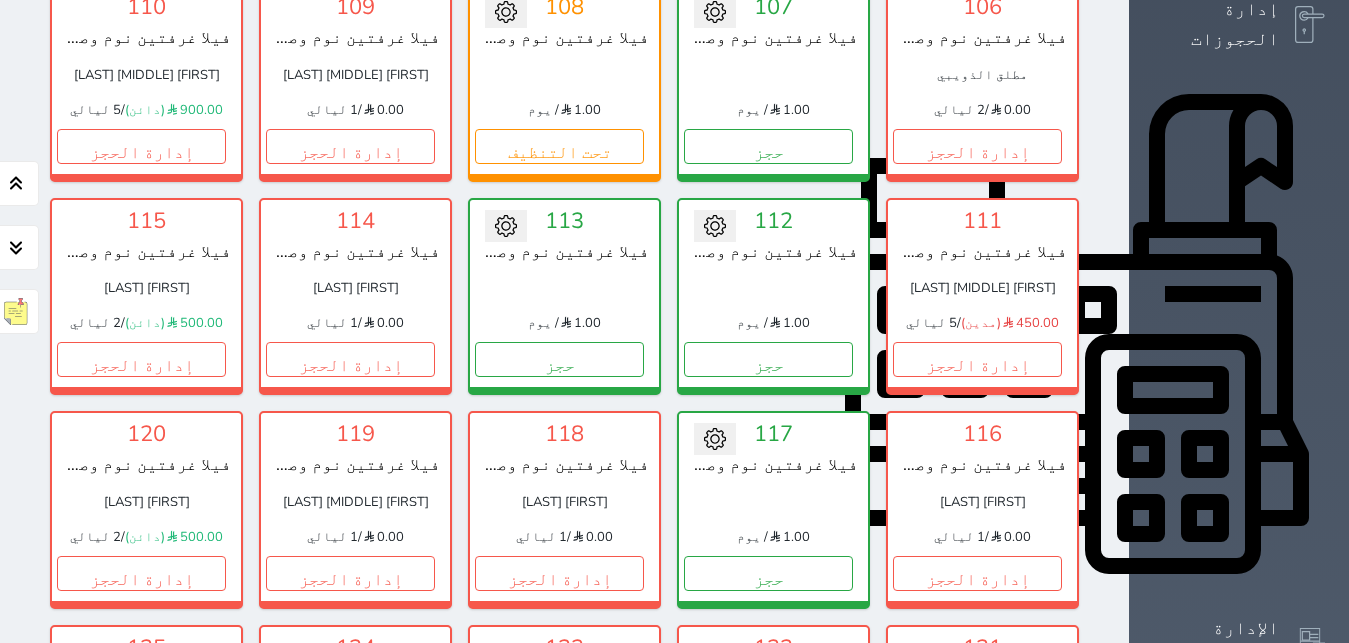click 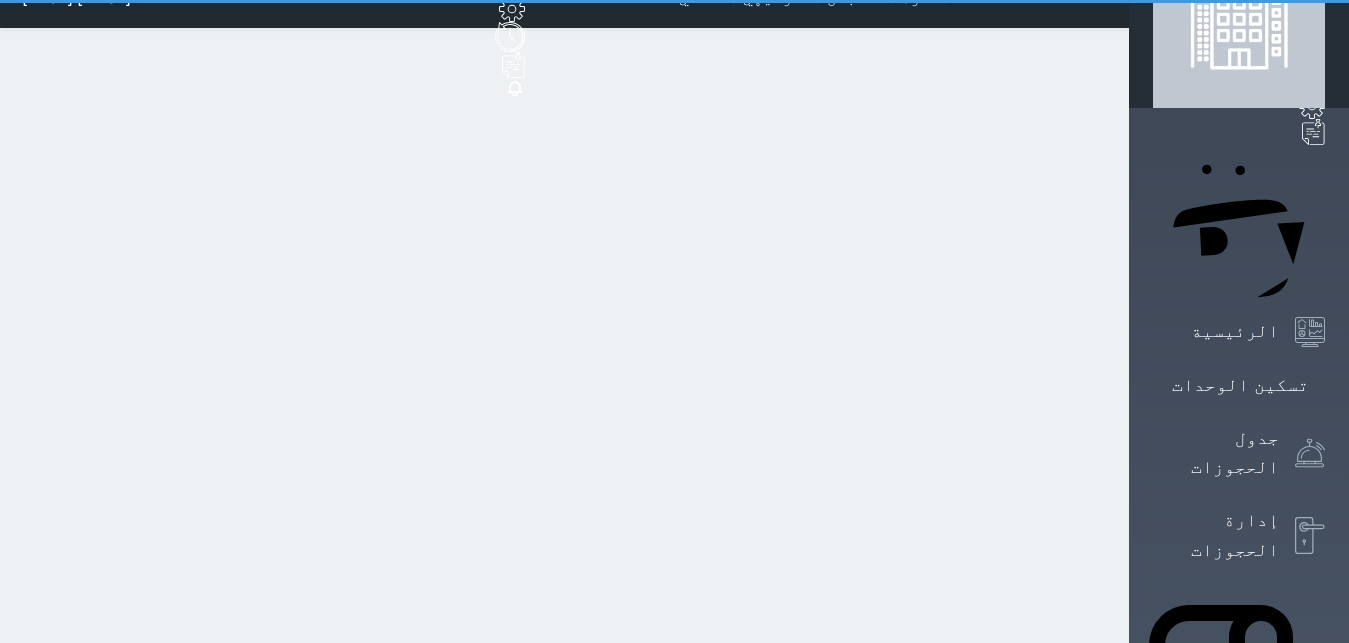 scroll, scrollTop: 0, scrollLeft: 0, axis: both 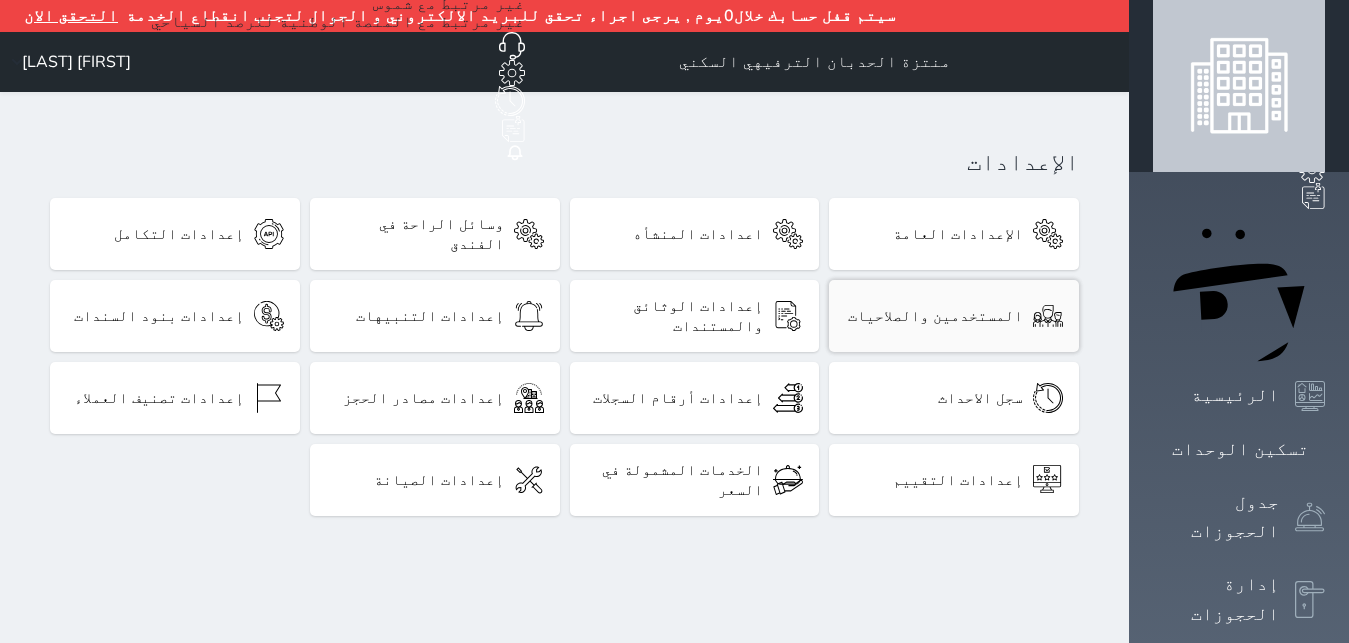 click on "المستخدمين والصلاحيات" at bounding box center (935, 316) 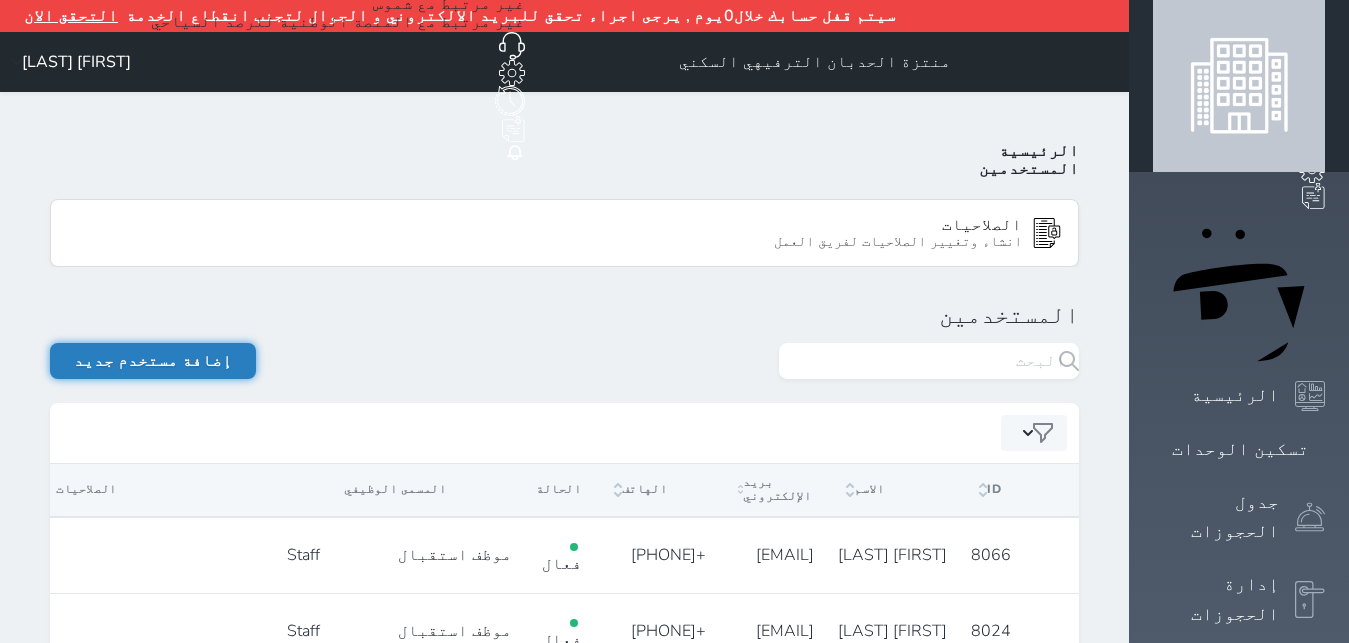 click on "إضافة مستخدم جديد" at bounding box center (153, 361) 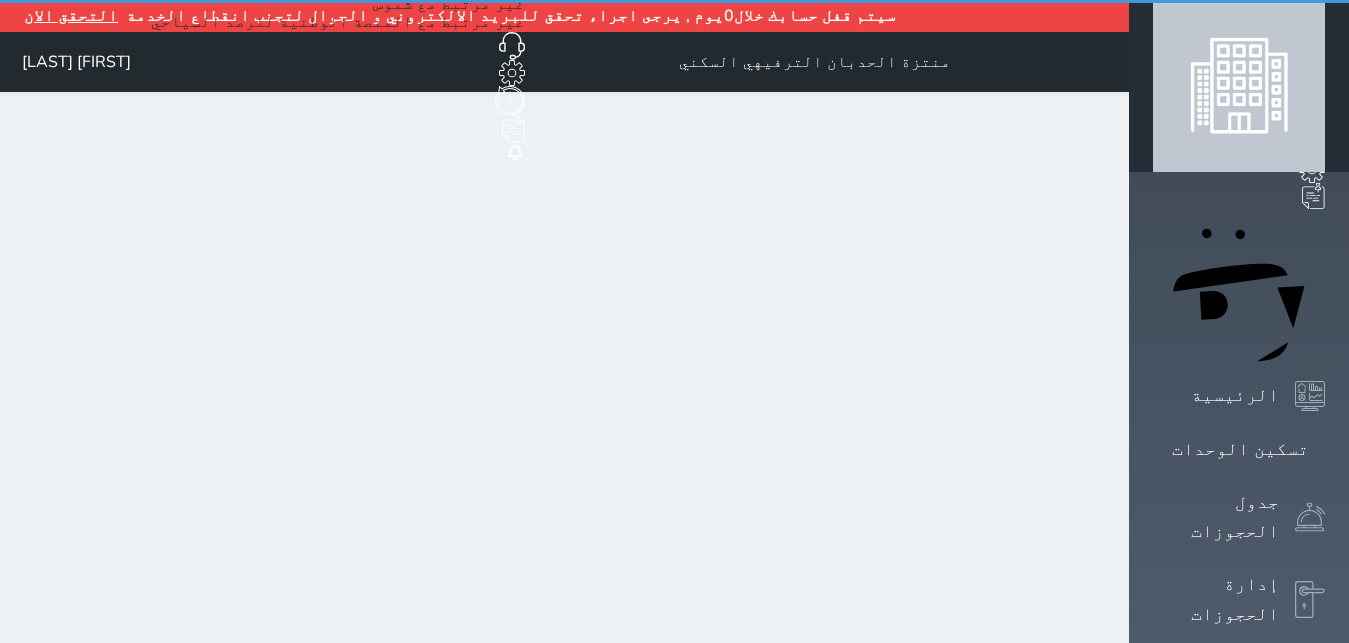 scroll, scrollTop: 140, scrollLeft: 0, axis: vertical 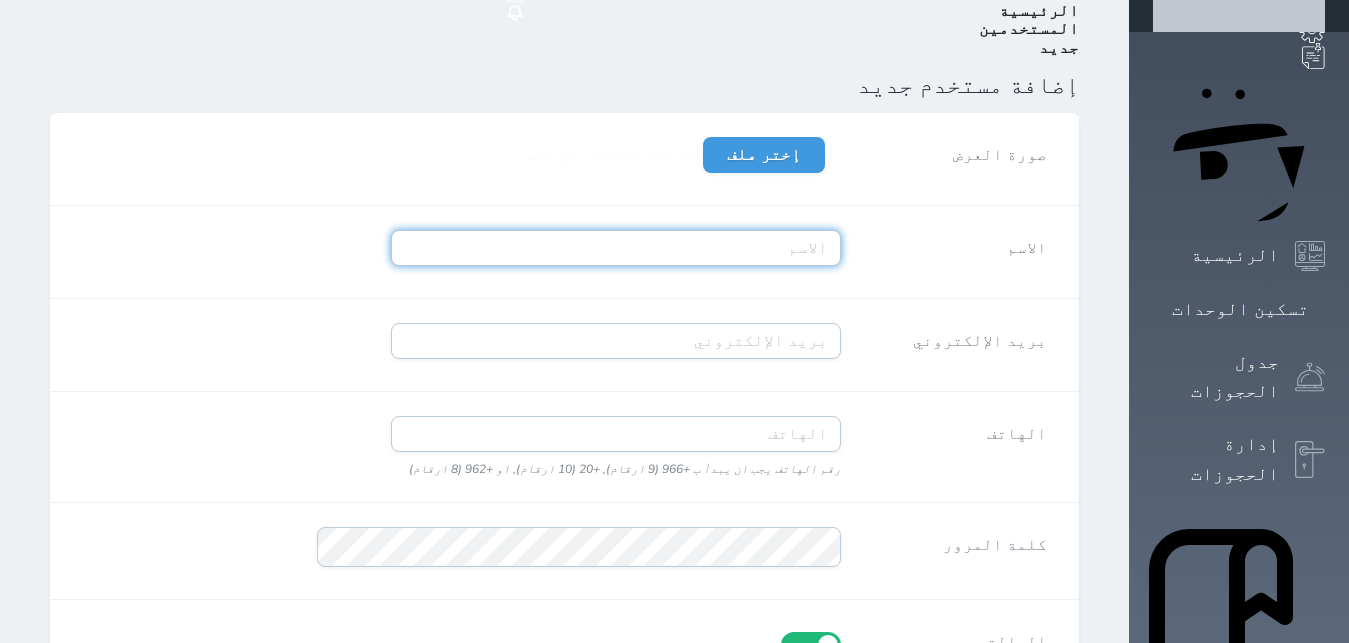 click on "الاسم" at bounding box center [616, 248] 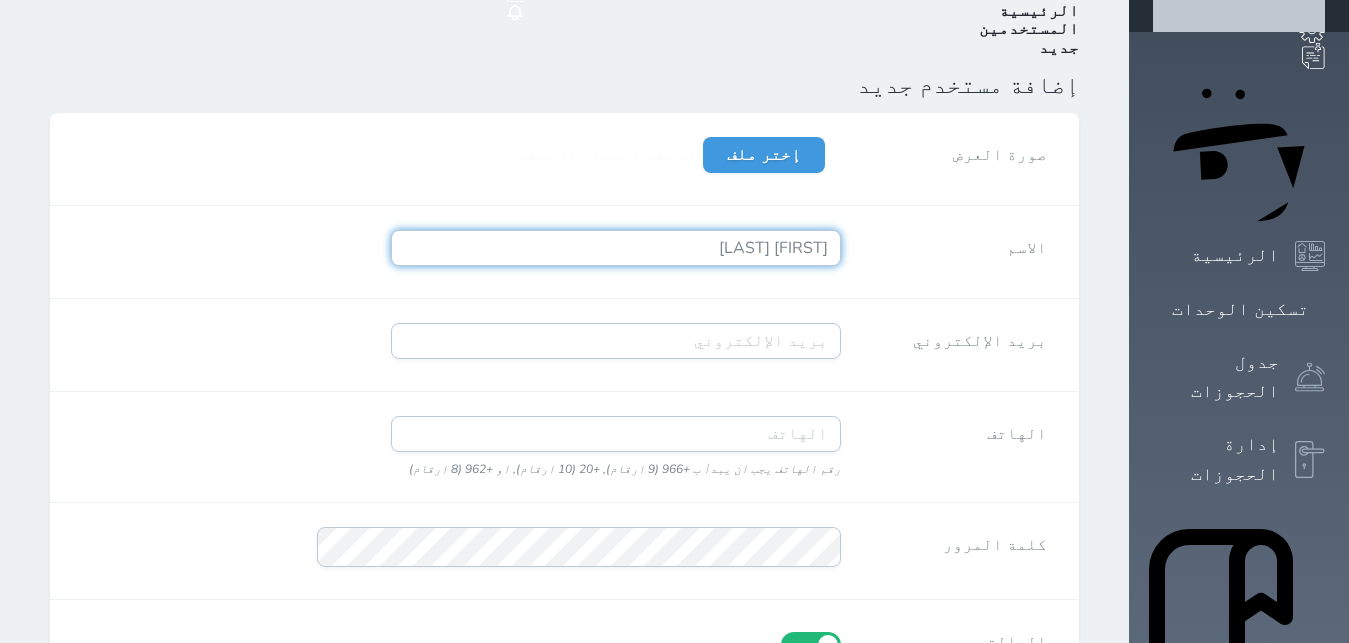 type on "[FIRST] [LAST]" 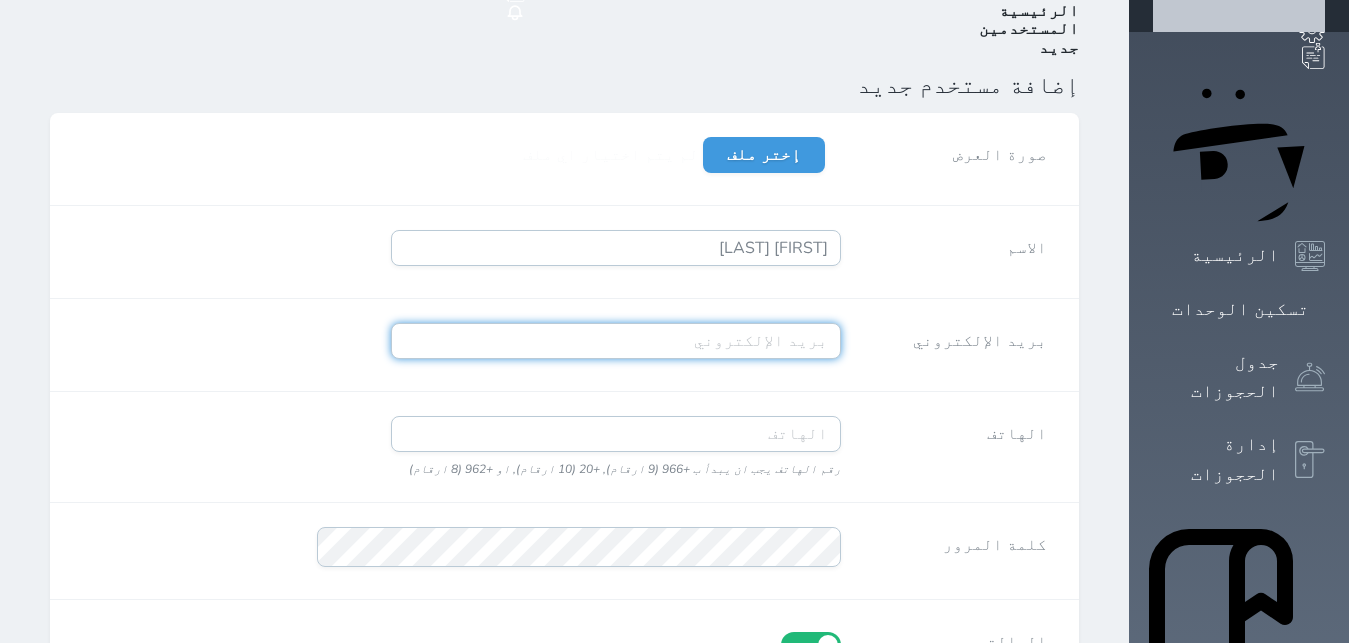 click on "بريد الإلكتروني" at bounding box center (616, 341) 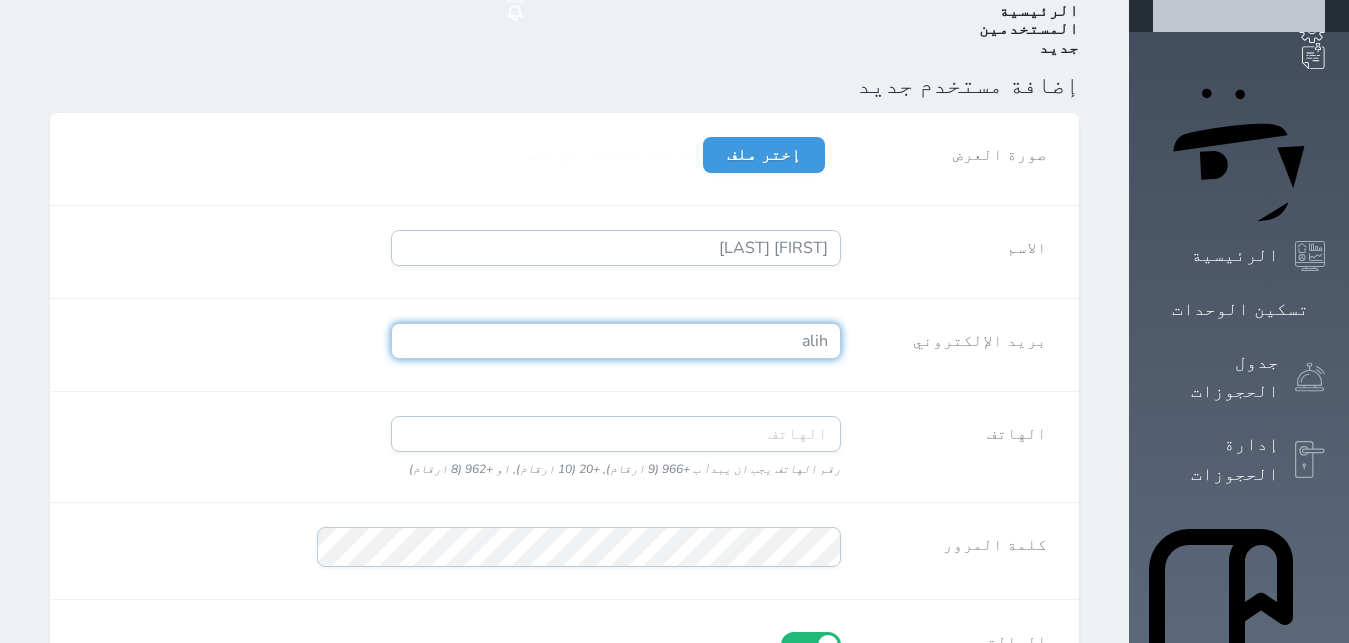 click on "alih" at bounding box center [616, 341] 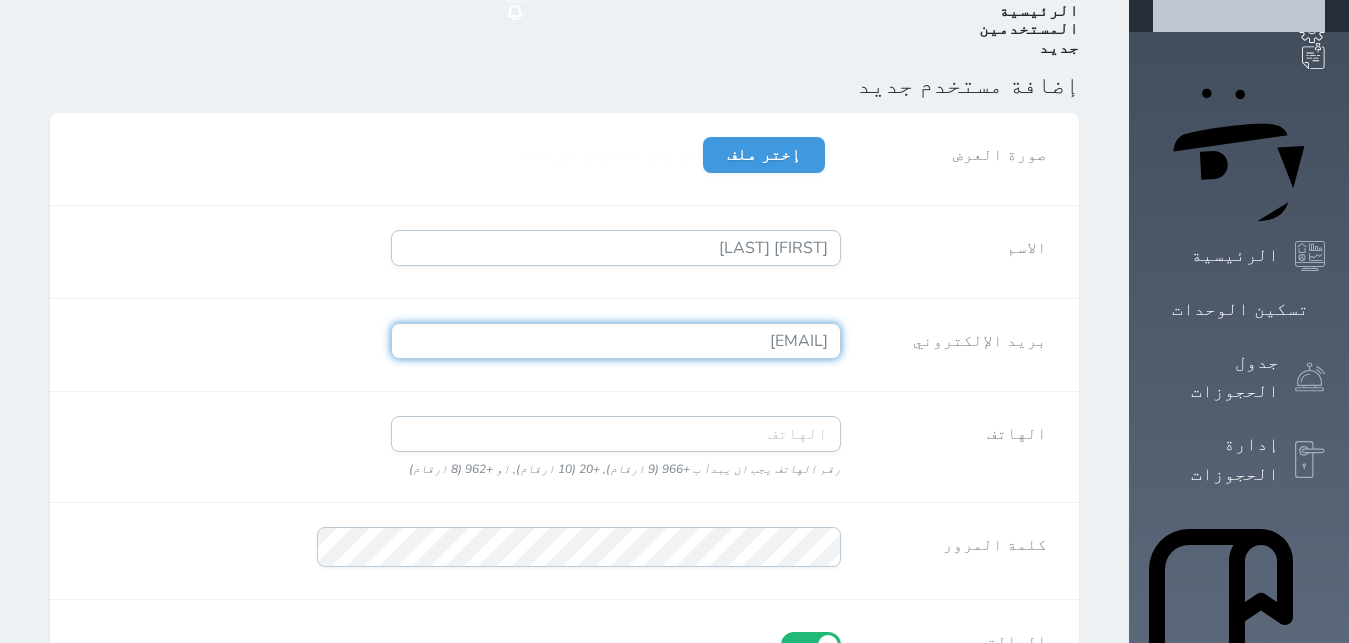 type on "[EMAIL]" 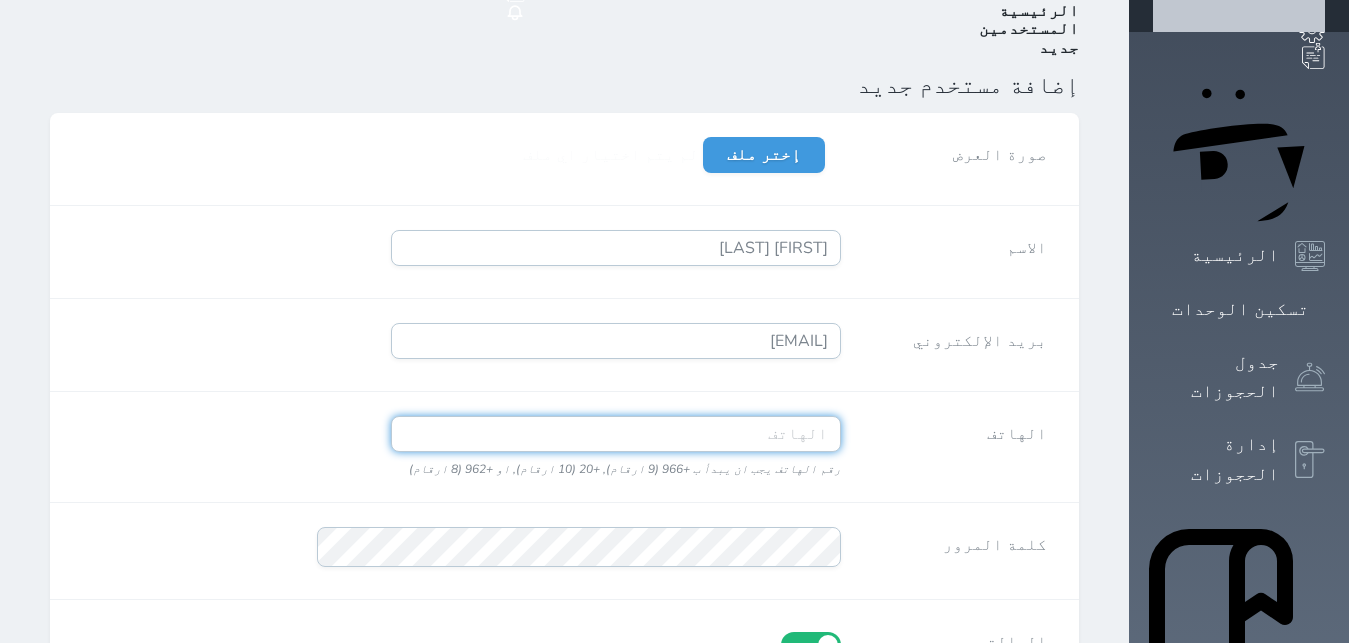 click on "الهاتف" at bounding box center (616, 434) 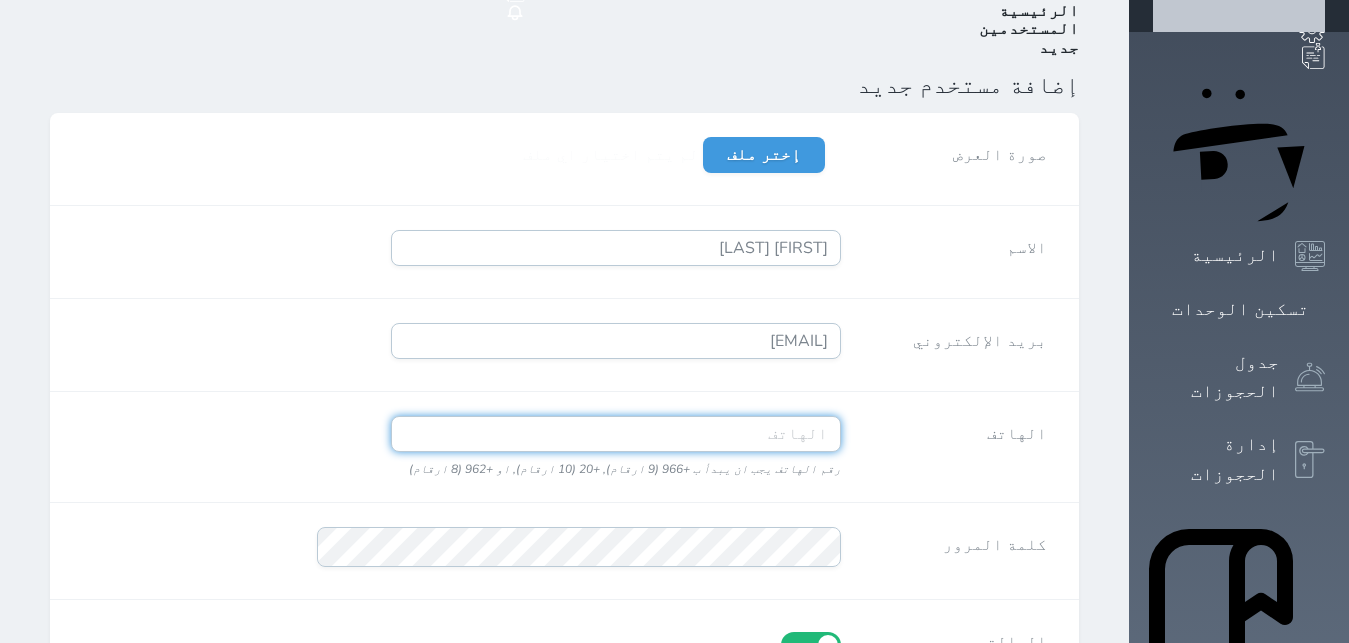 click on "الهاتف" at bounding box center [616, 434] 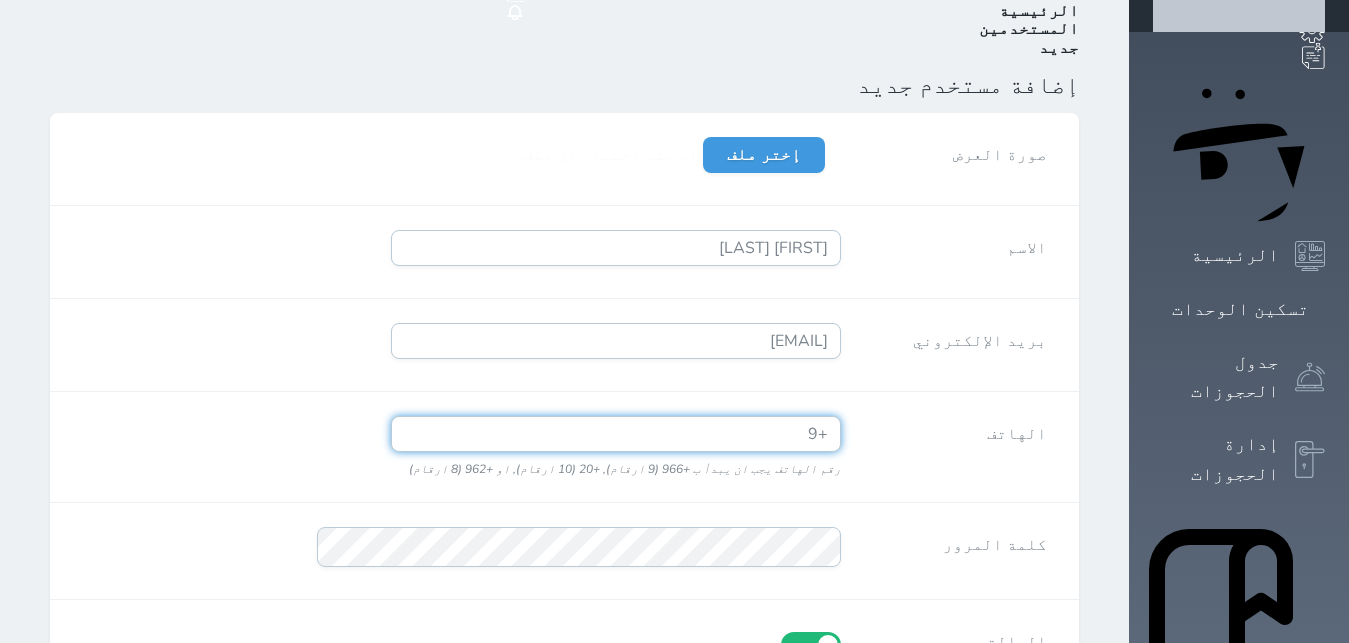 type on "+" 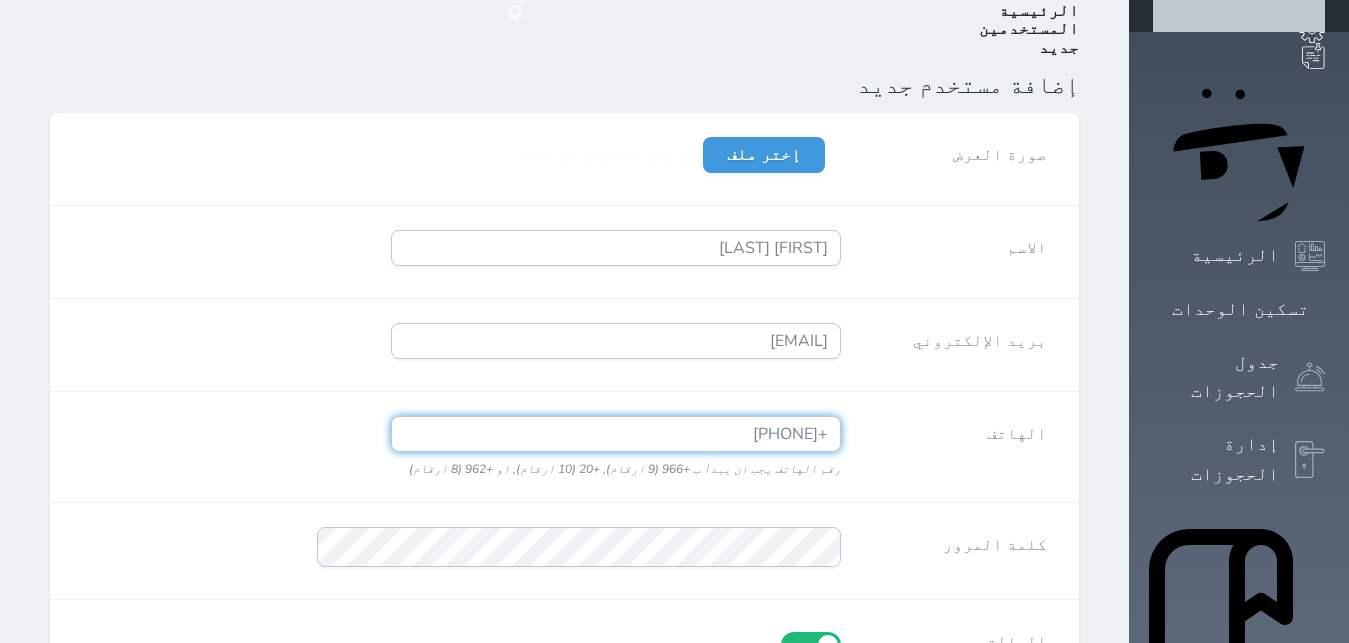 scroll, scrollTop: 728, scrollLeft: 0, axis: vertical 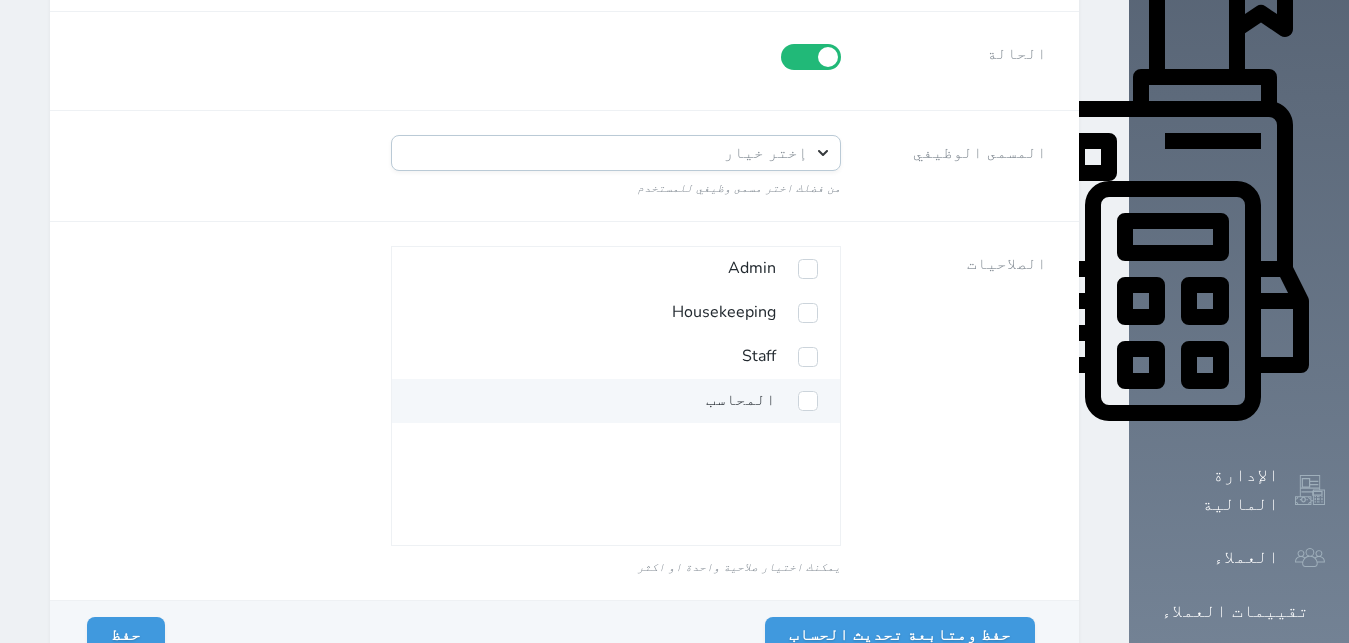 type on "+[PHONE]" 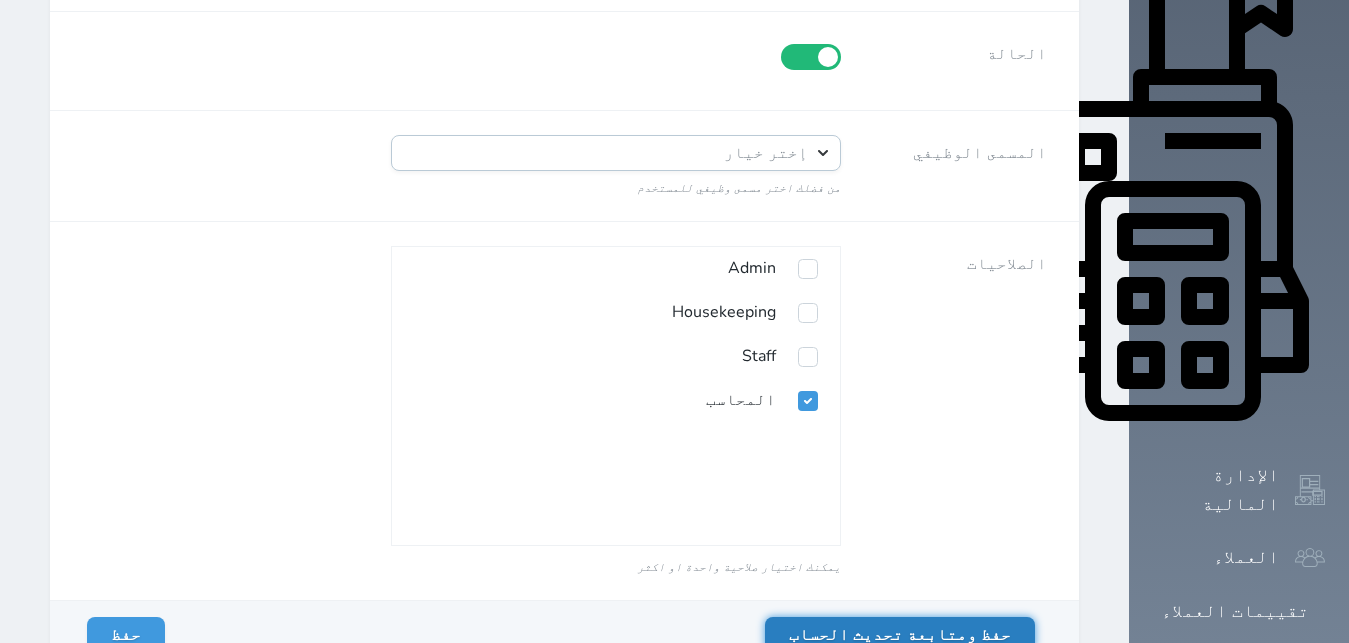 click on "حفظ ومتابعة تحديث الحساب" at bounding box center [900, 635] 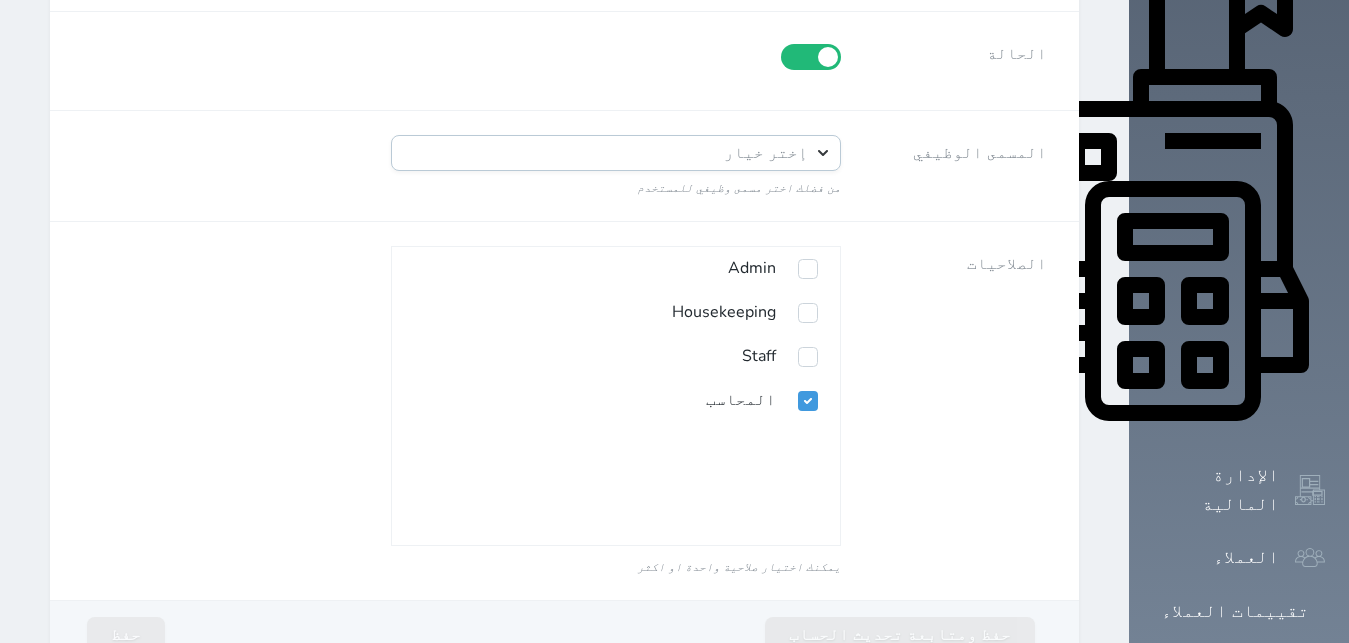 scroll, scrollTop: 0, scrollLeft: 0, axis: both 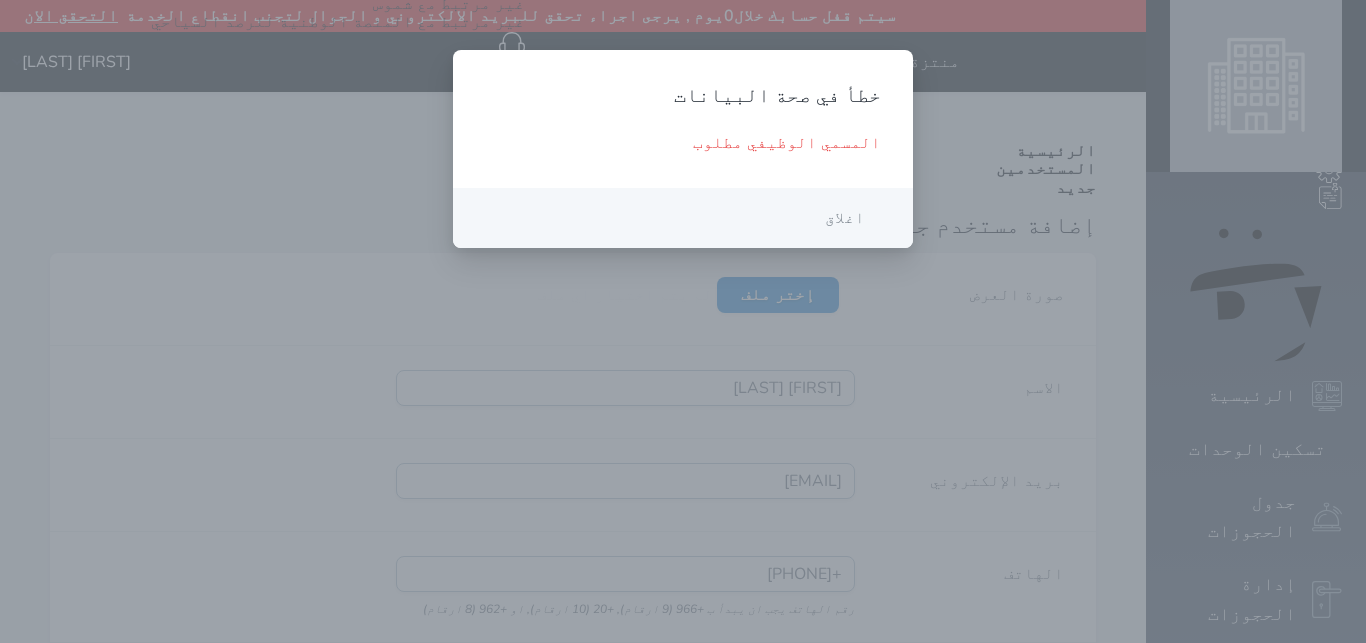 click on "اغلاق" at bounding box center [845, 218] 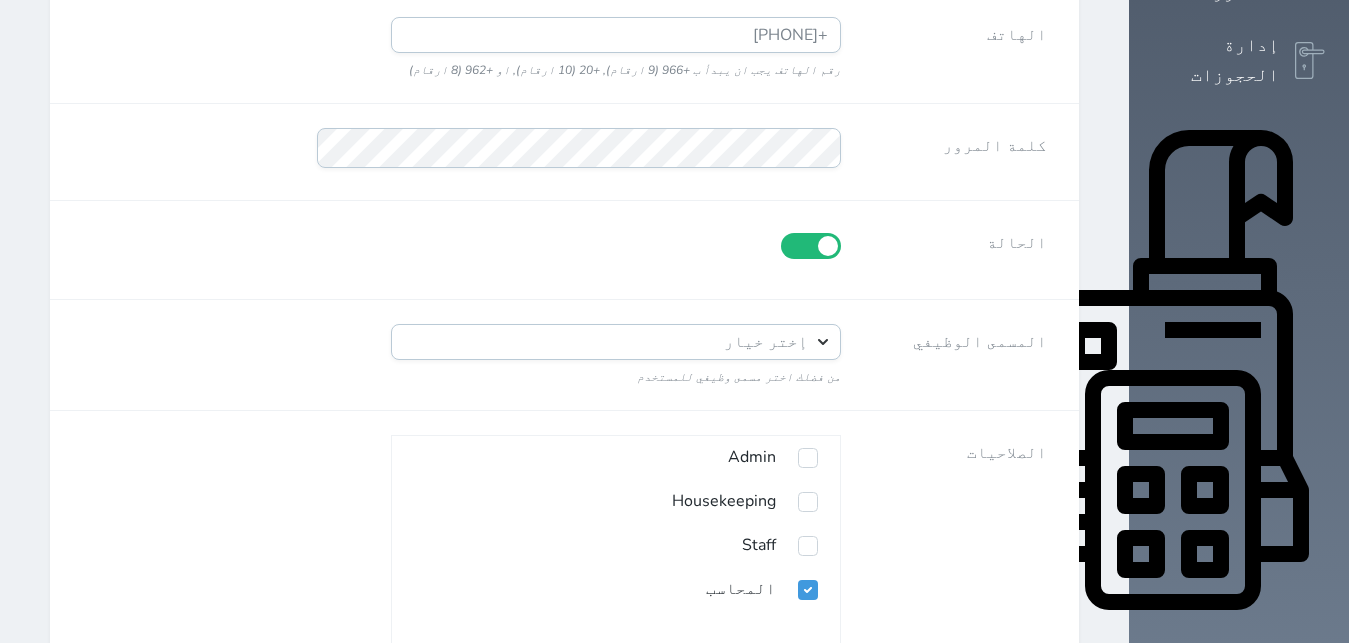 scroll, scrollTop: 601, scrollLeft: 0, axis: vertical 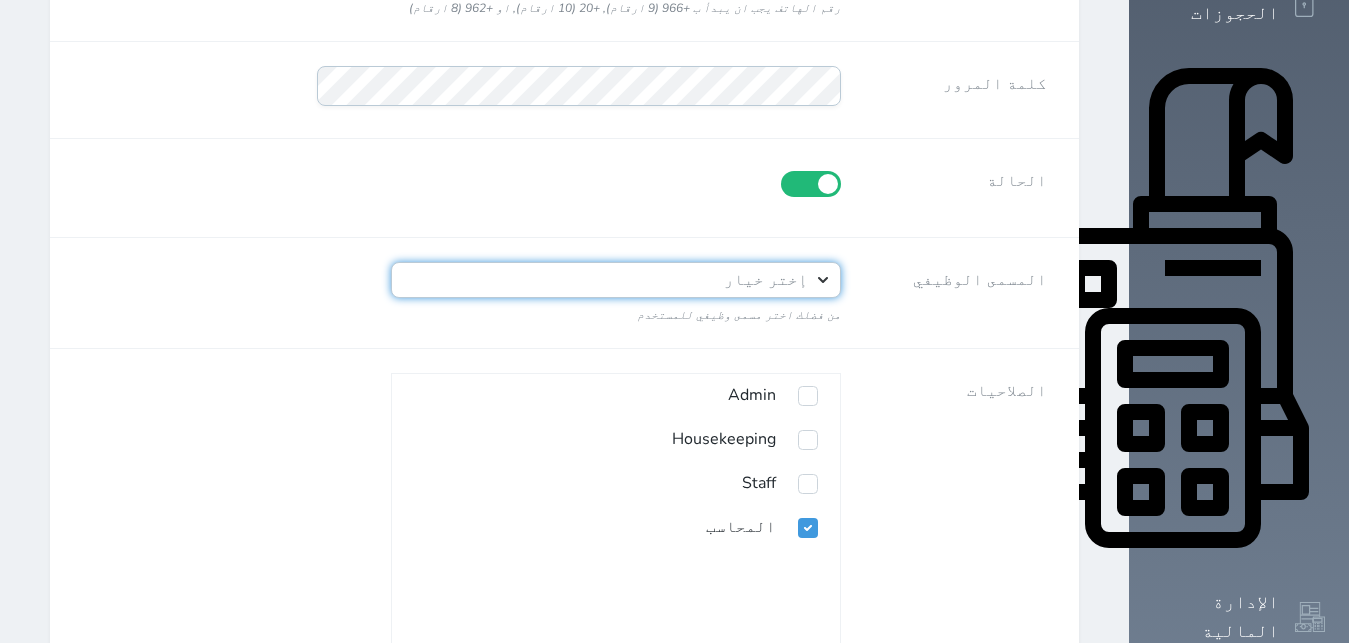 click on "إختر خيار   المالك
مستثمر
مدير عام
مدير تشغيل
مدير مكتب الاستقبال
مدير تنظيف الغرف
مدير الصيانة
مدير المبيعات
مدير الحجوزات
مدير المالية
مدير تكنولوجيا المعلومات
محاسب
موظف استقبال
أخرى" at bounding box center (616, 280) 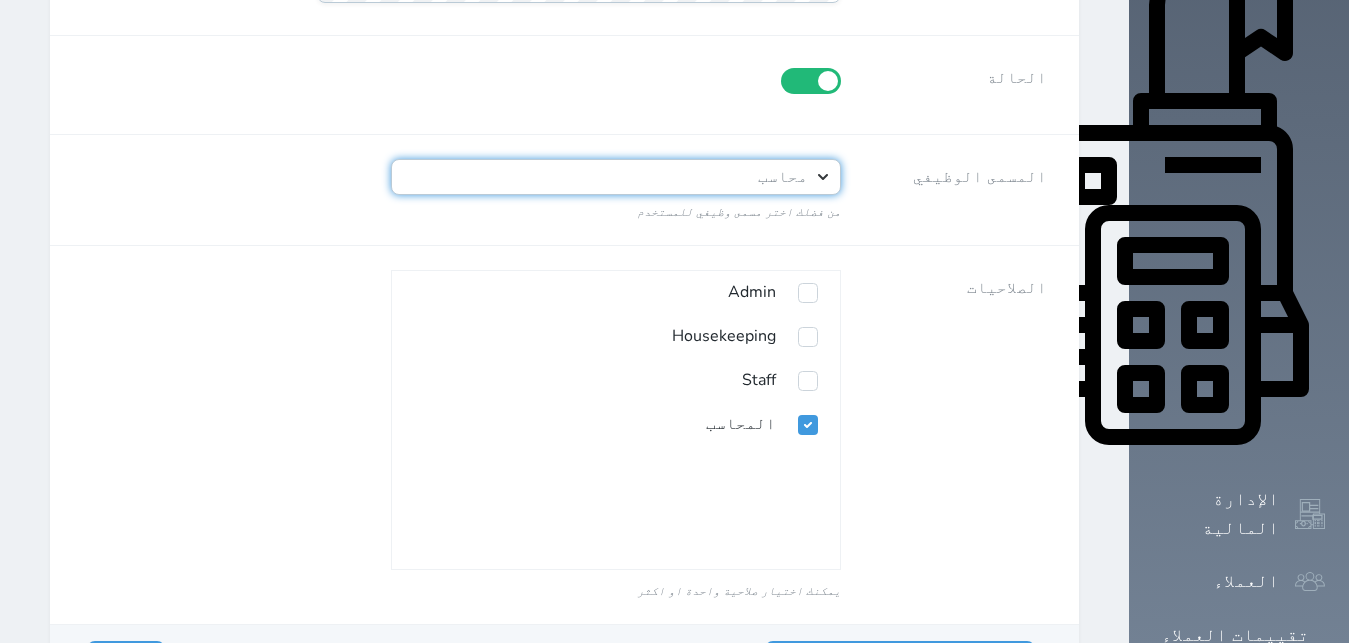 scroll, scrollTop: 728, scrollLeft: 0, axis: vertical 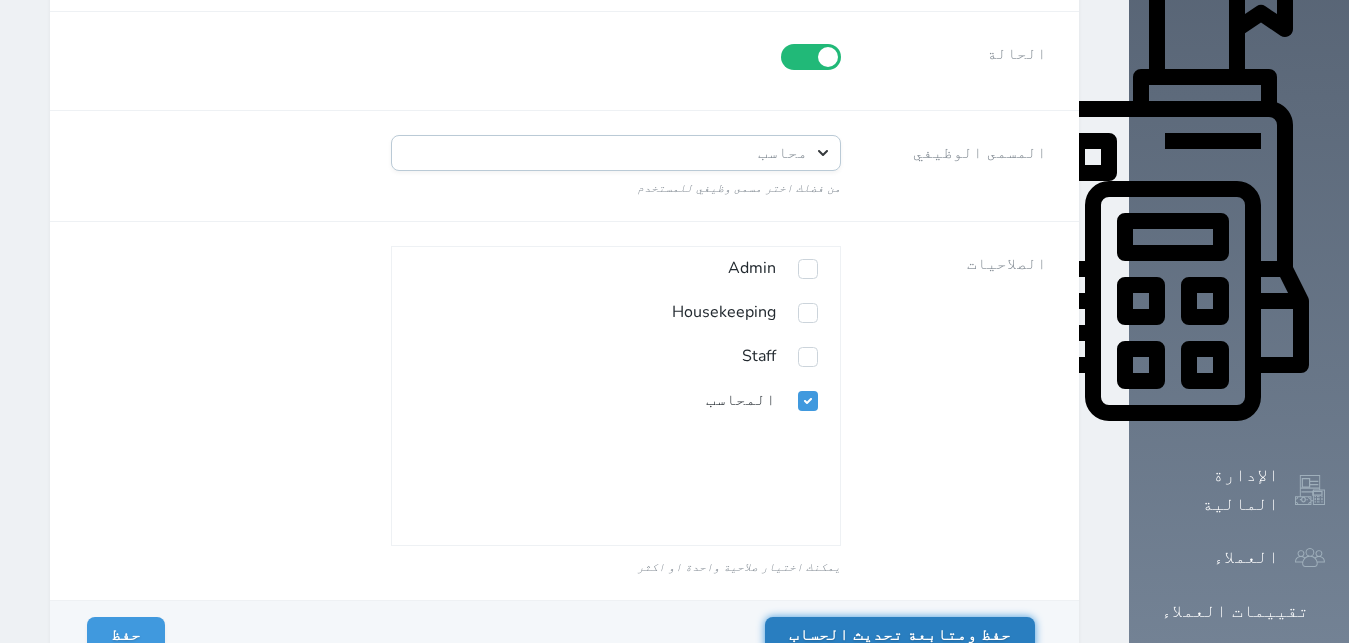click on "حفظ ومتابعة تحديث الحساب" at bounding box center (900, 635) 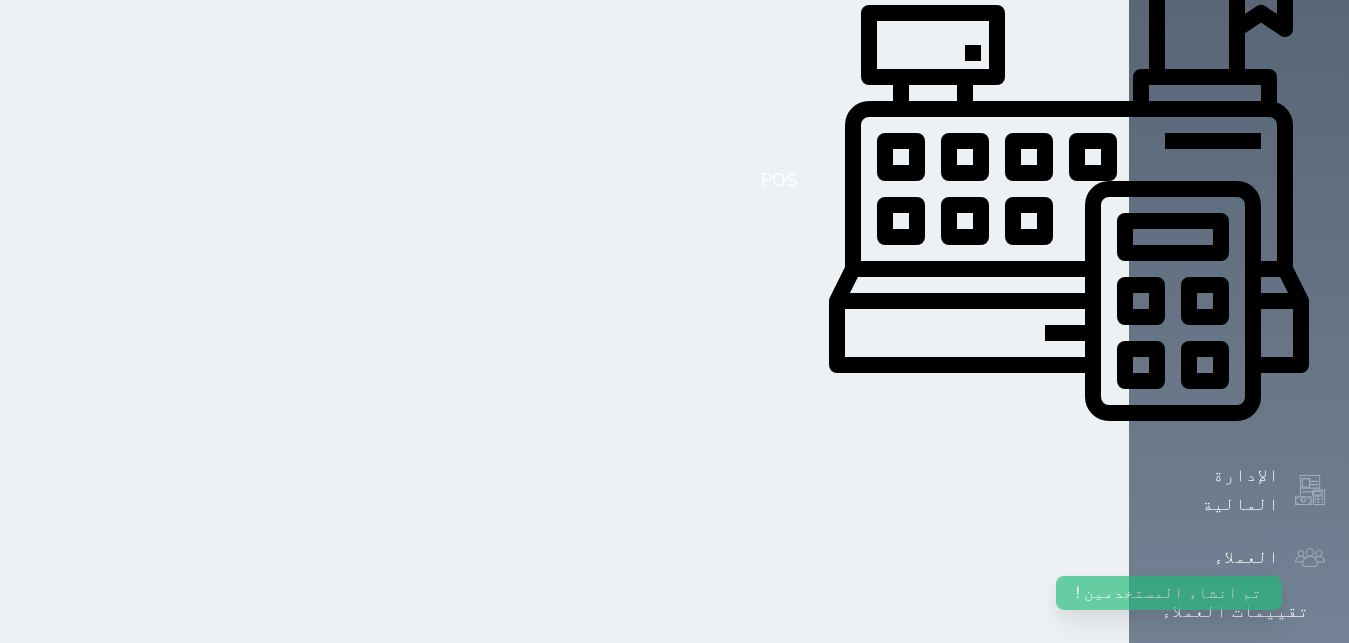 scroll, scrollTop: 543, scrollLeft: 0, axis: vertical 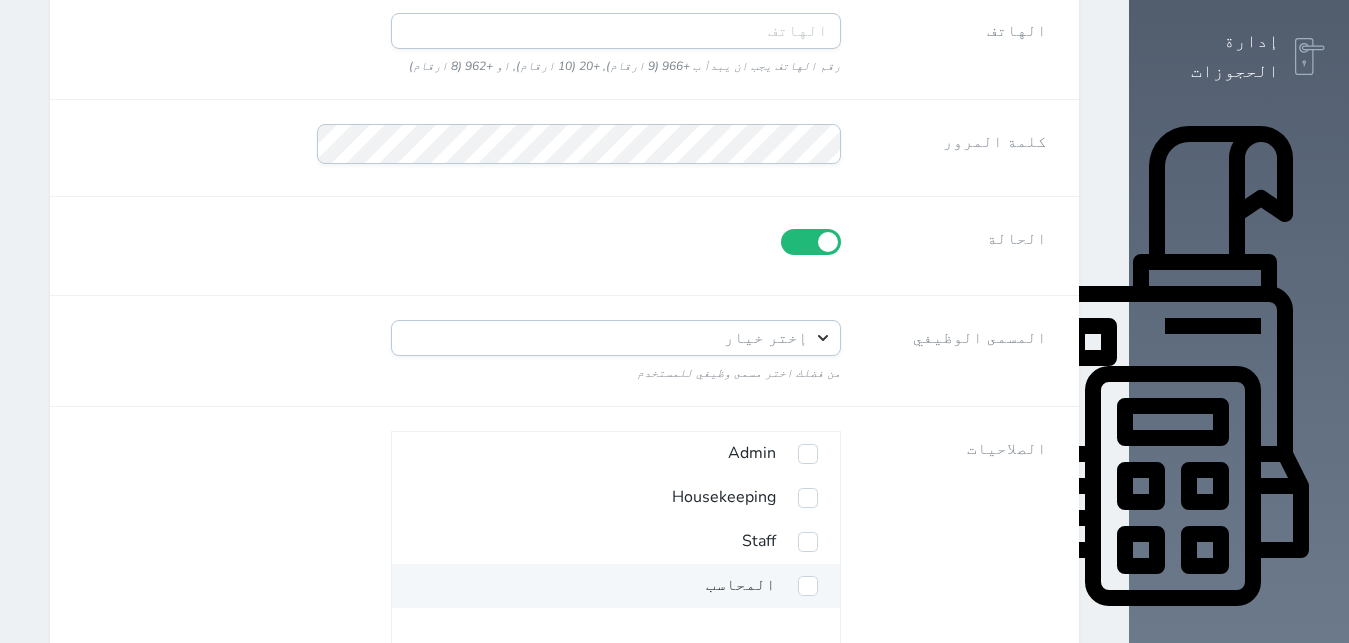 click on "المحاسب" at bounding box center [741, 586] 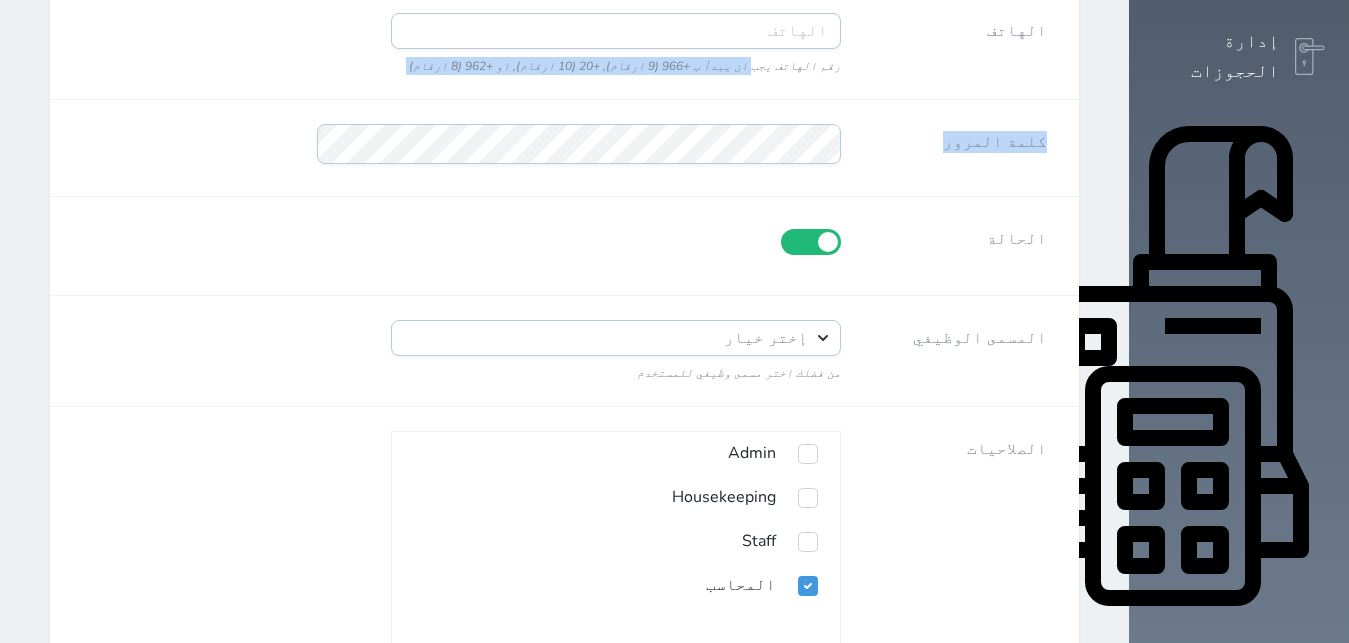 drag, startPoint x: 865, startPoint y: 10, endPoint x: 851, endPoint y: 58, distance: 50 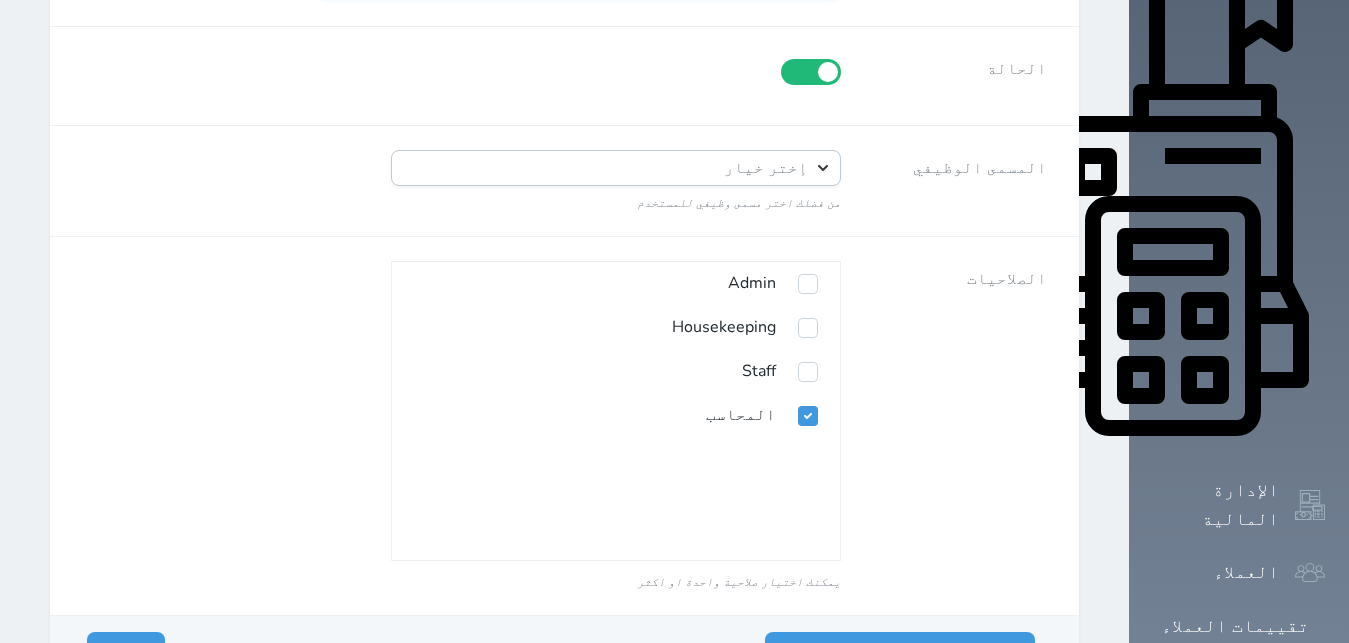 scroll, scrollTop: 728, scrollLeft: 0, axis: vertical 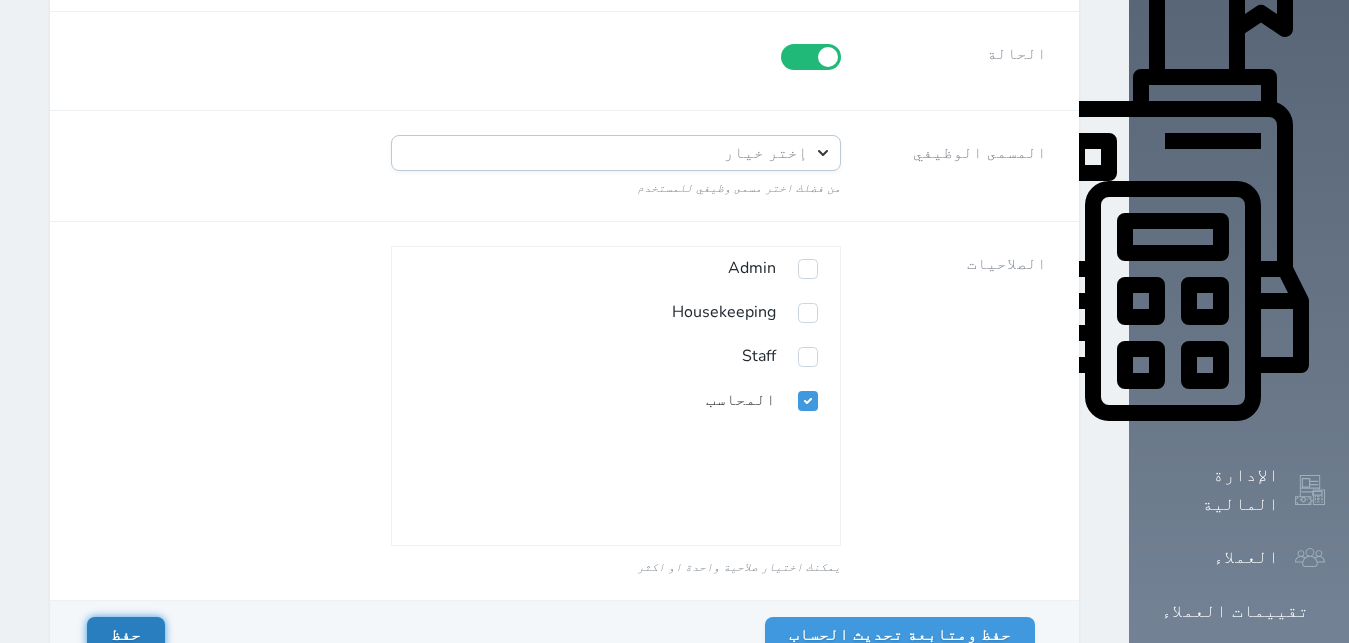 click on "حفظ" at bounding box center [126, 635] 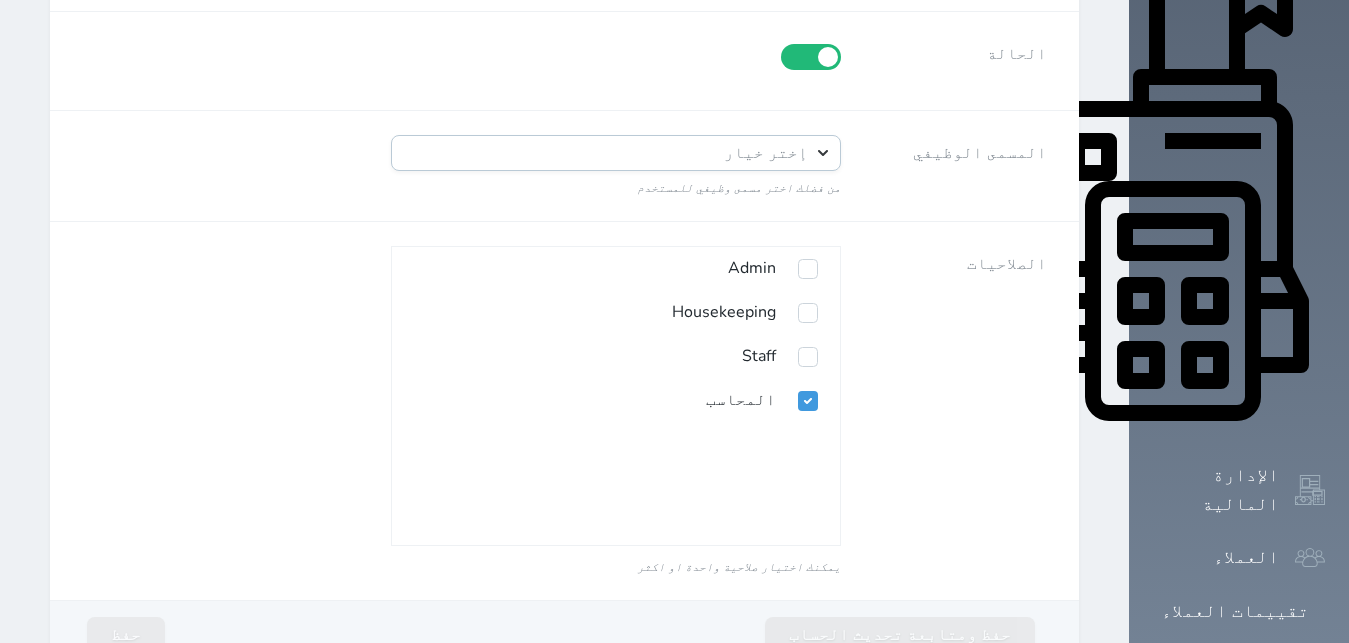 scroll, scrollTop: 0, scrollLeft: 0, axis: both 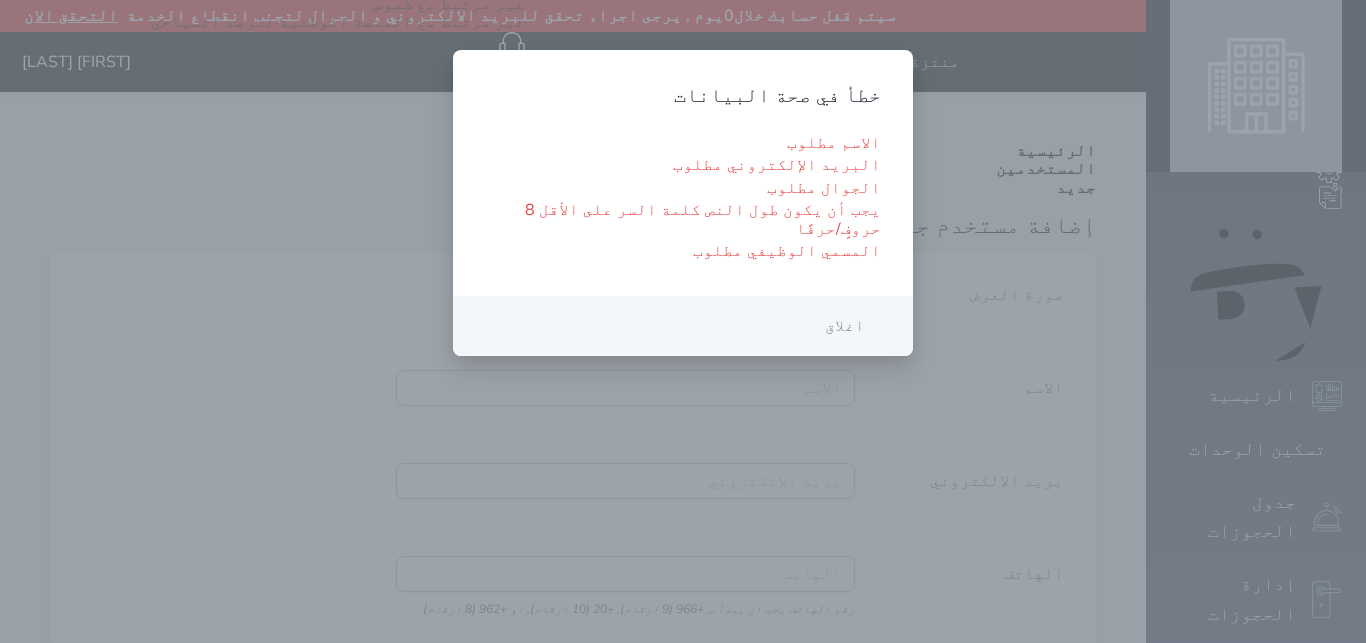 click on "اغلاق" at bounding box center (845, 326) 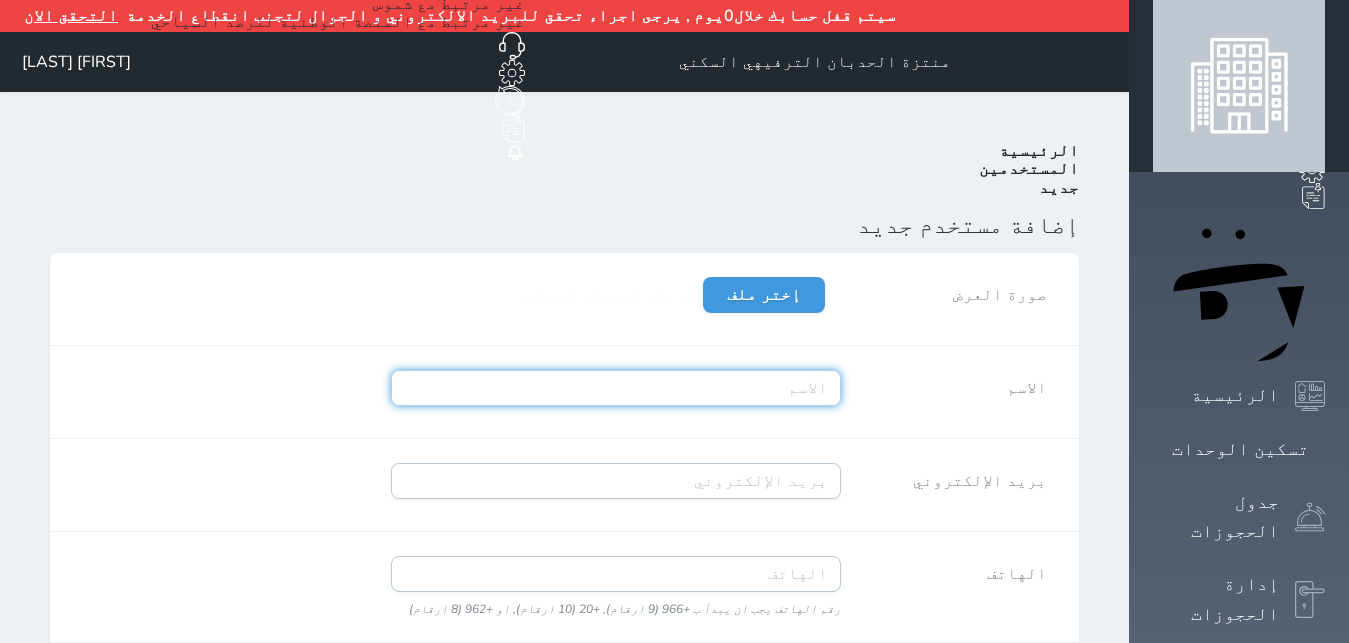 click on "الاسم" at bounding box center [616, 388] 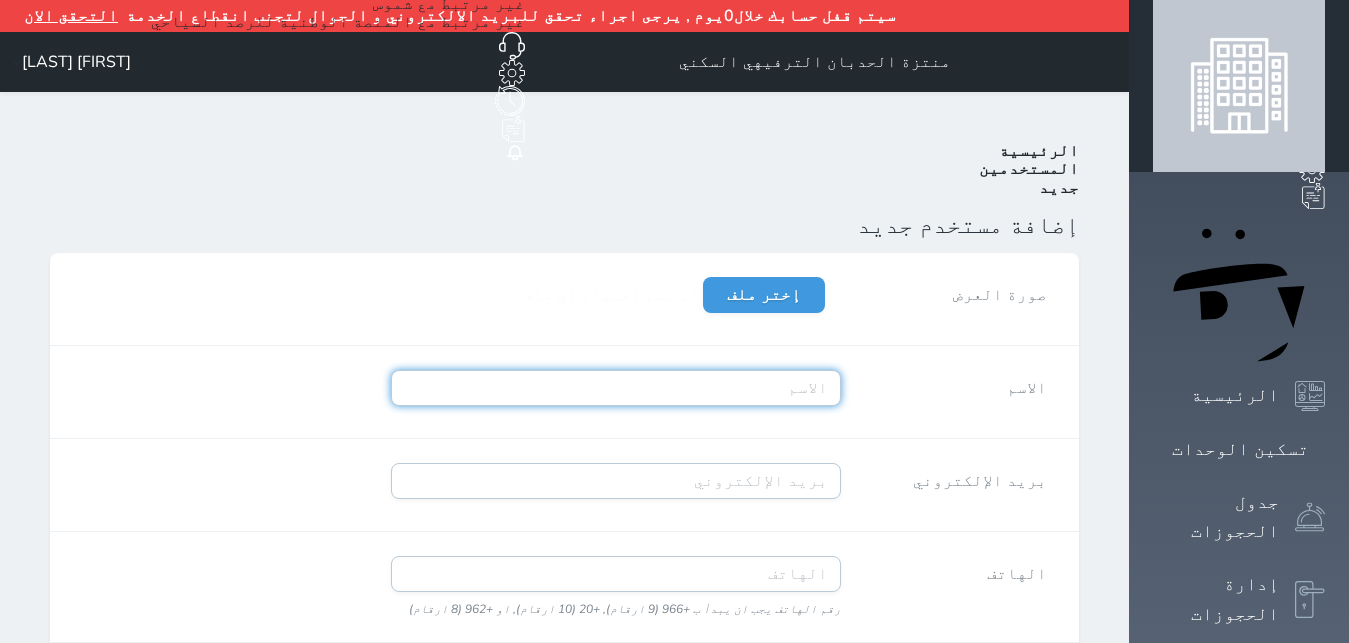 type on "u" 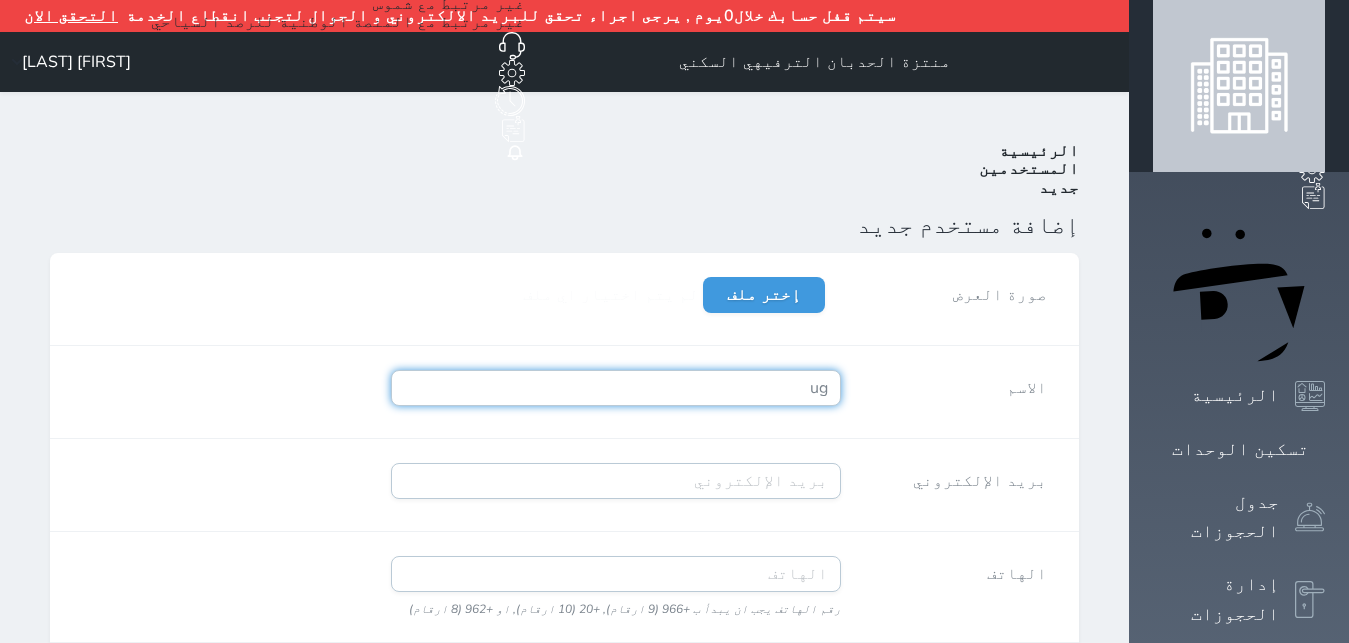 type on "u" 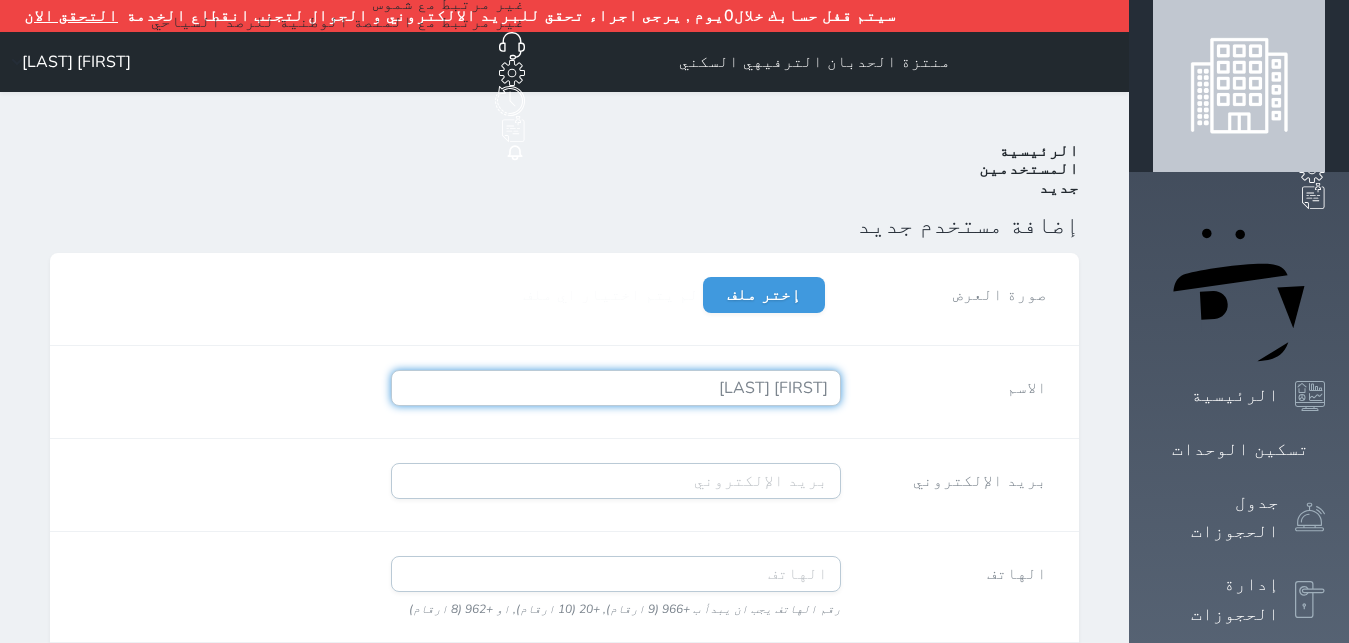 type on "[FIRST] [LAST]" 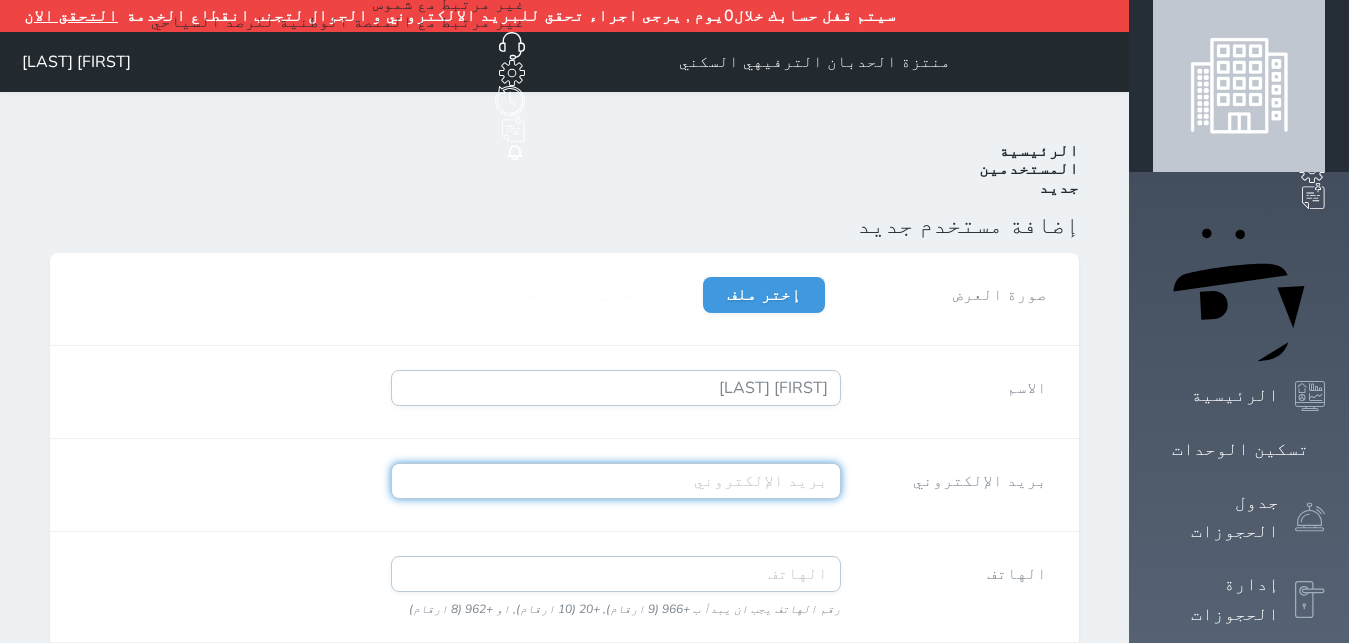 click on "بريد الإلكتروني" at bounding box center (616, 481) 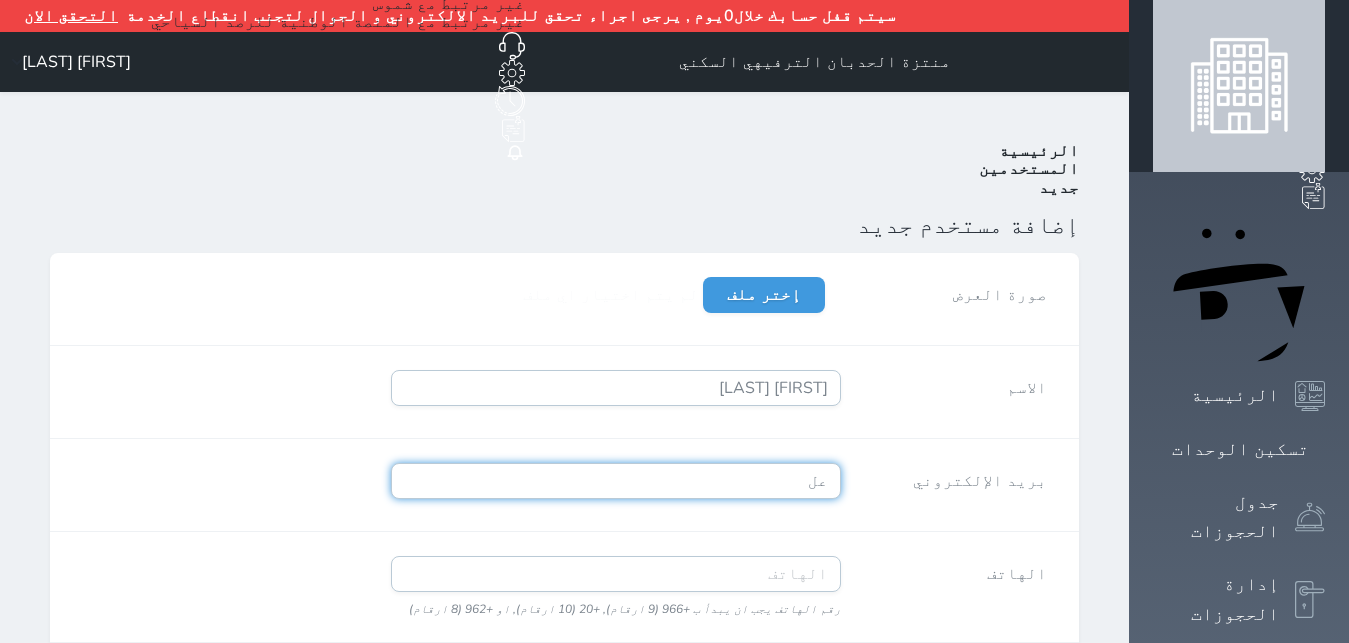 type on "ع" 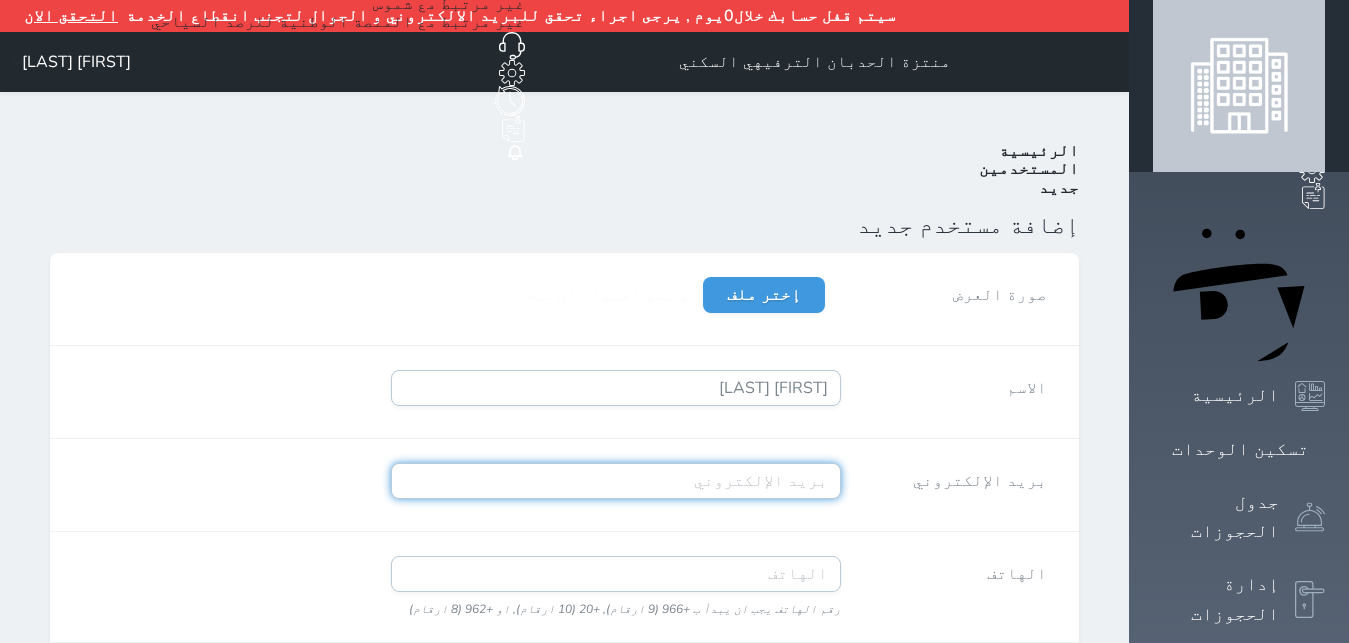 type on "ش" 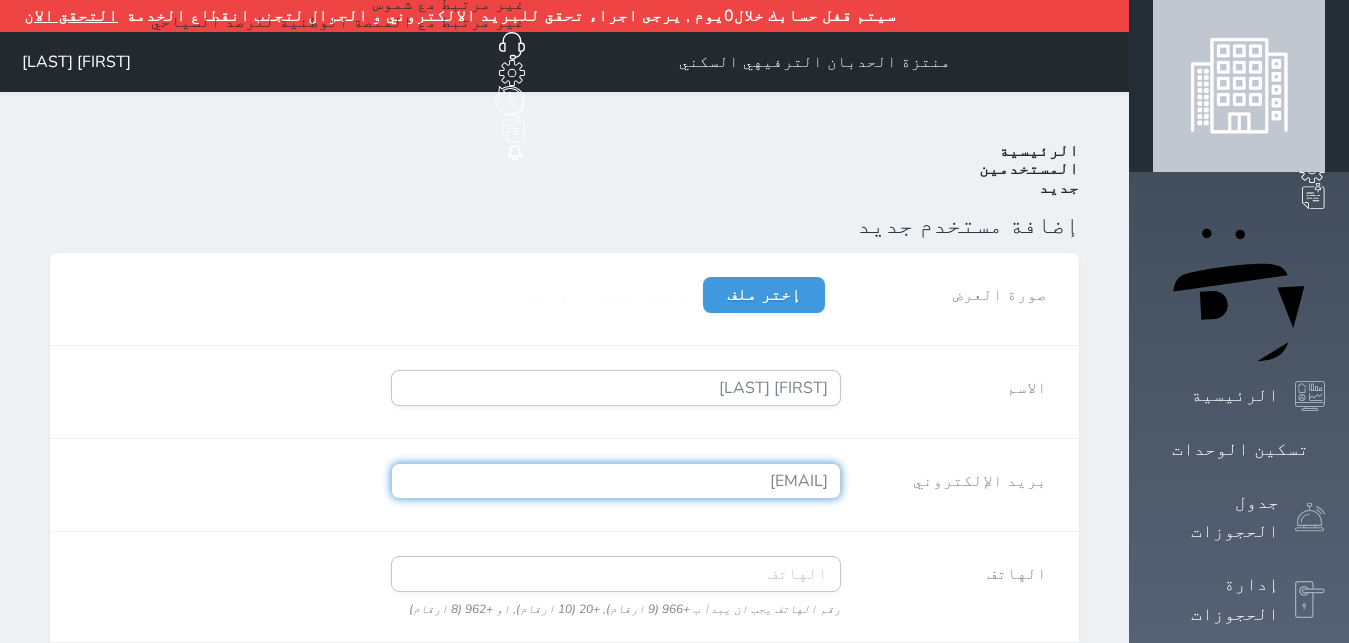 type on "[EMAIL]" 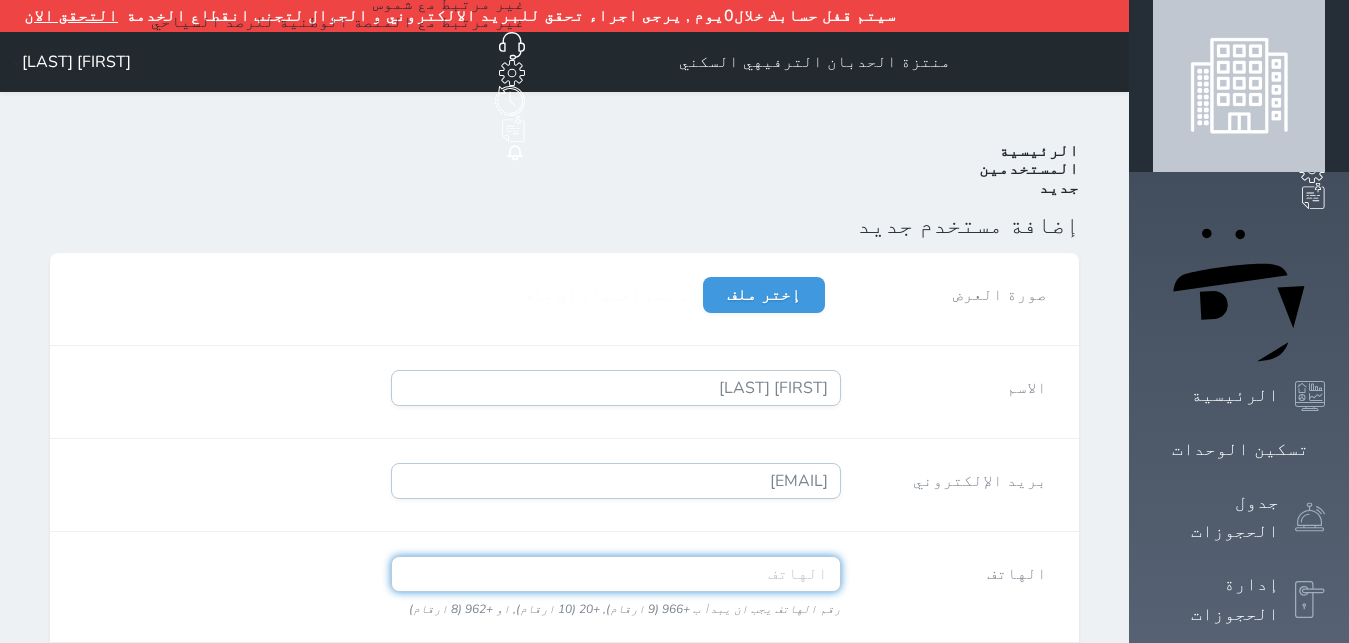 click on "الهاتف" at bounding box center [616, 574] 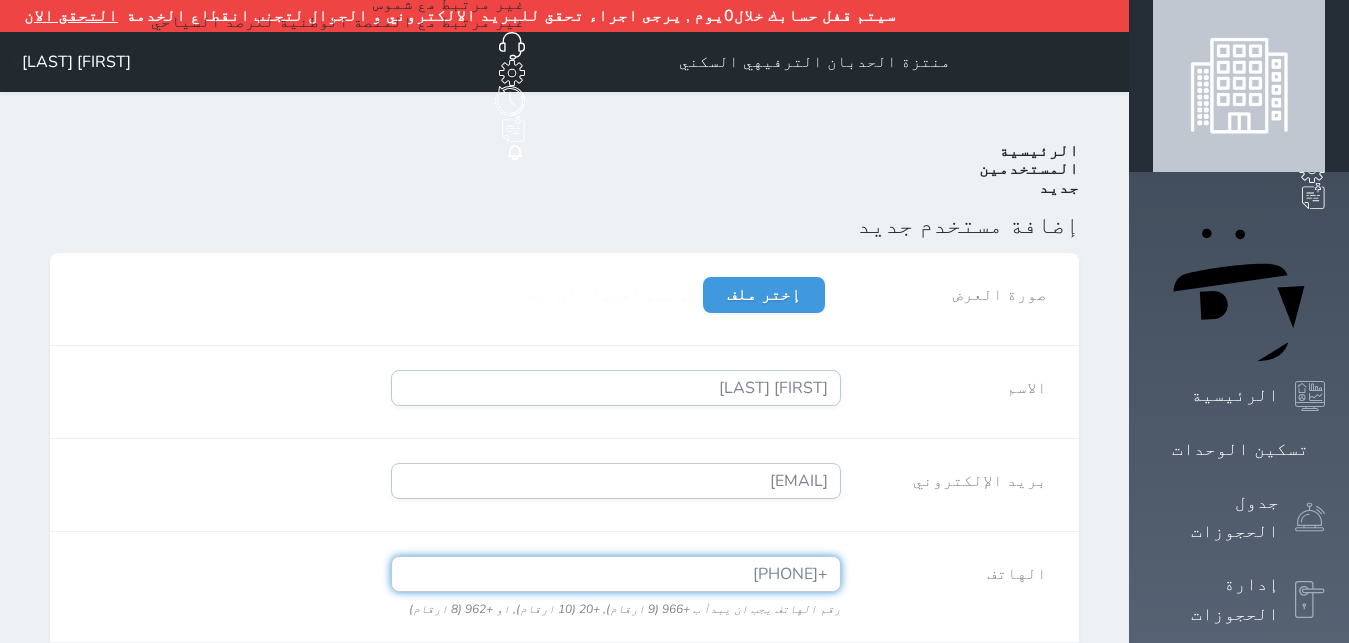 scroll, scrollTop: 63, scrollLeft: 0, axis: vertical 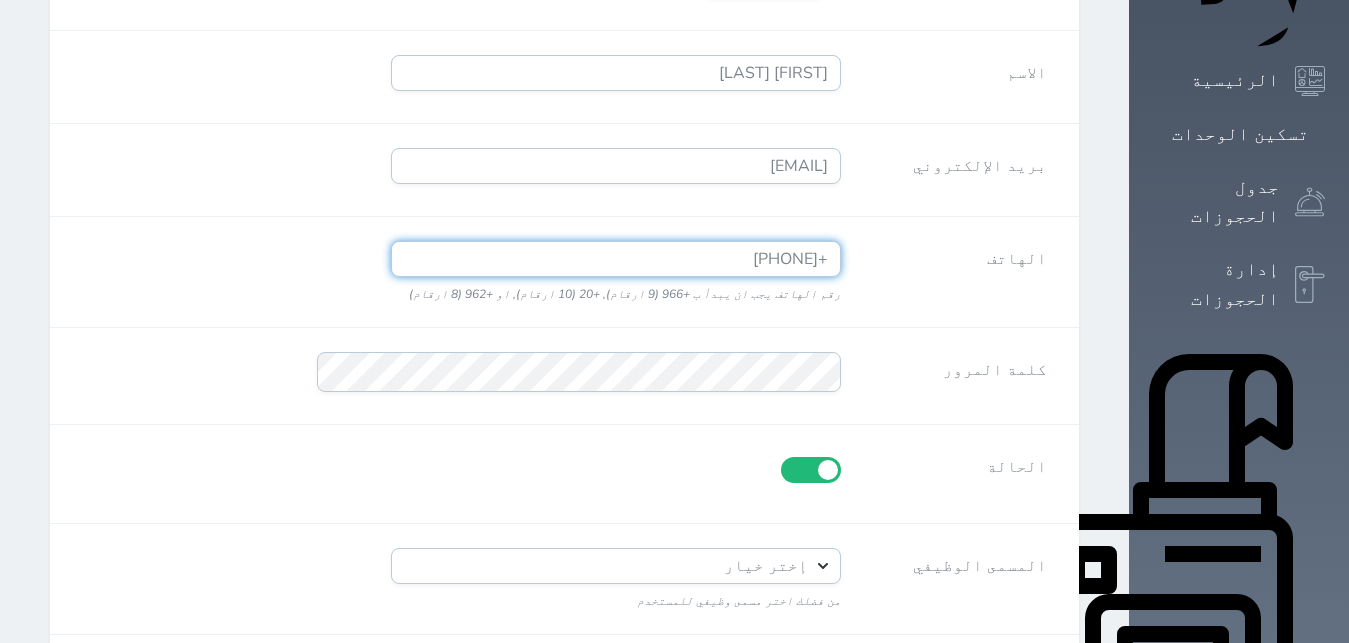 type on "+[PHONE]" 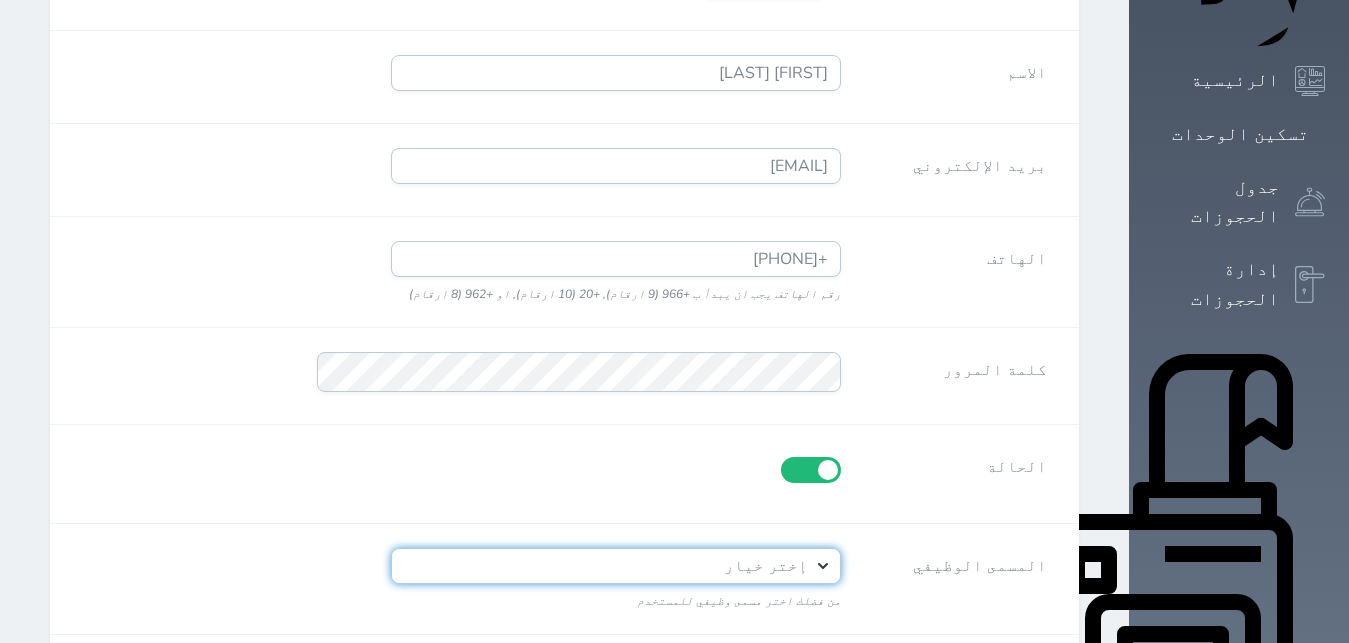 click on "إختر خيار   المالك
مستثمر
مدير عام
مدير تشغيل
مدير مكتب الاستقبال
مدير تنظيف الغرف
مدير الصيانة
مدير المبيعات
مدير الحجوزات
مدير المالية
مدير تكنولوجيا المعلومات
محاسب
موظف استقبال
أخرى" at bounding box center (616, 566) 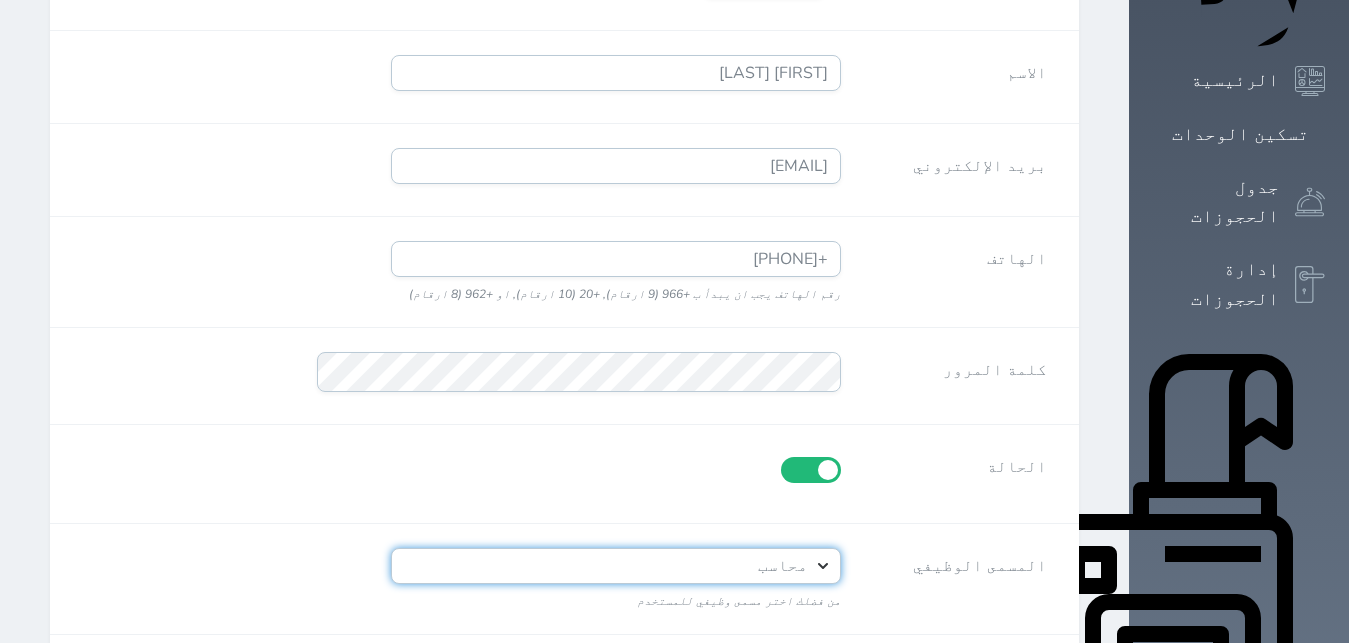 click on "محاسب" at bounding box center [0, 0] 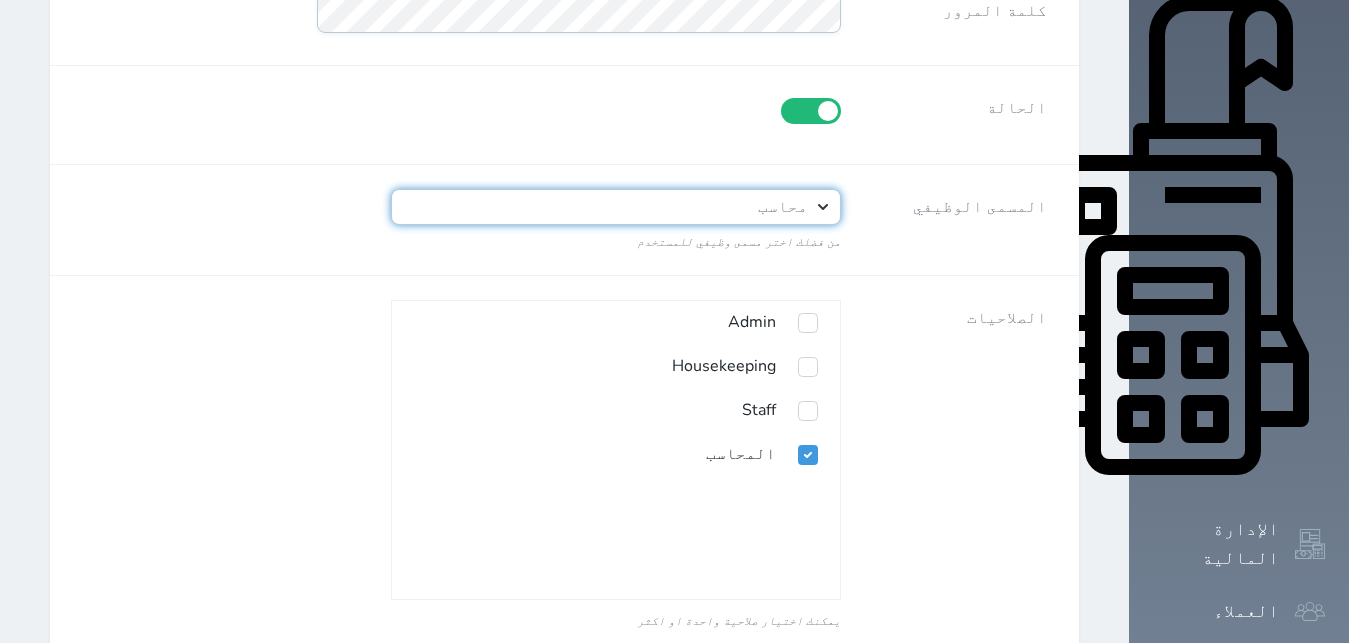 scroll, scrollTop: 728, scrollLeft: 0, axis: vertical 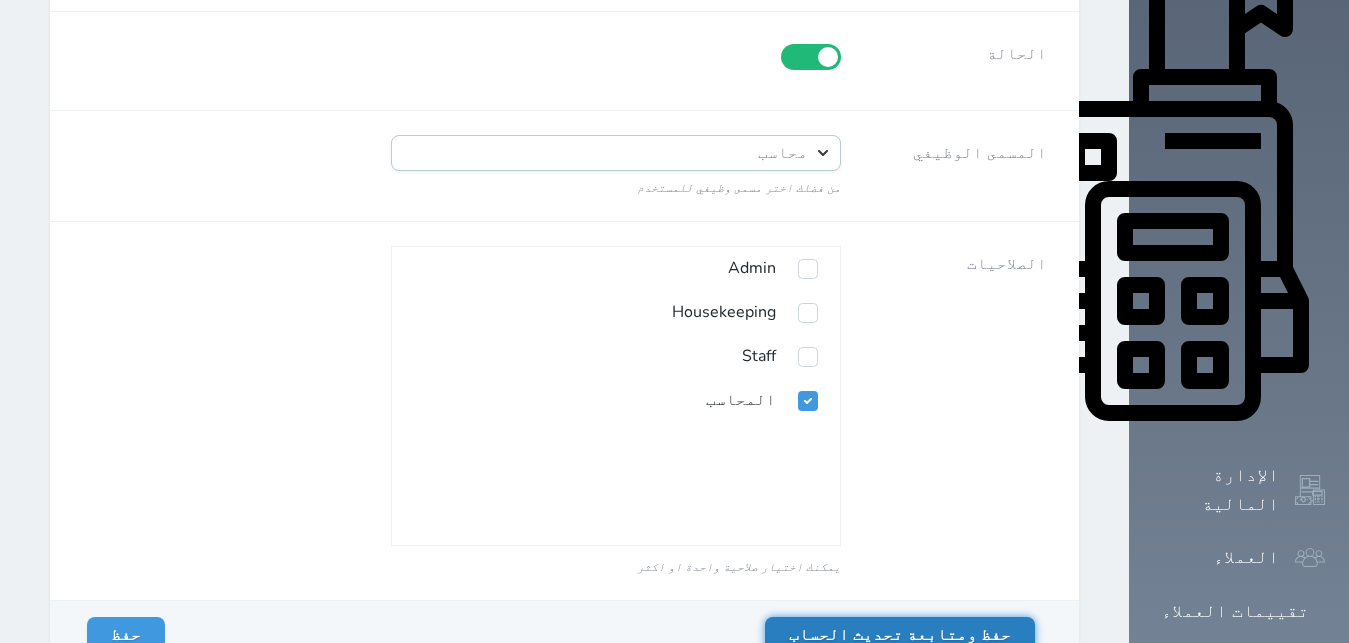 click on "حفظ ومتابعة تحديث الحساب" at bounding box center [900, 635] 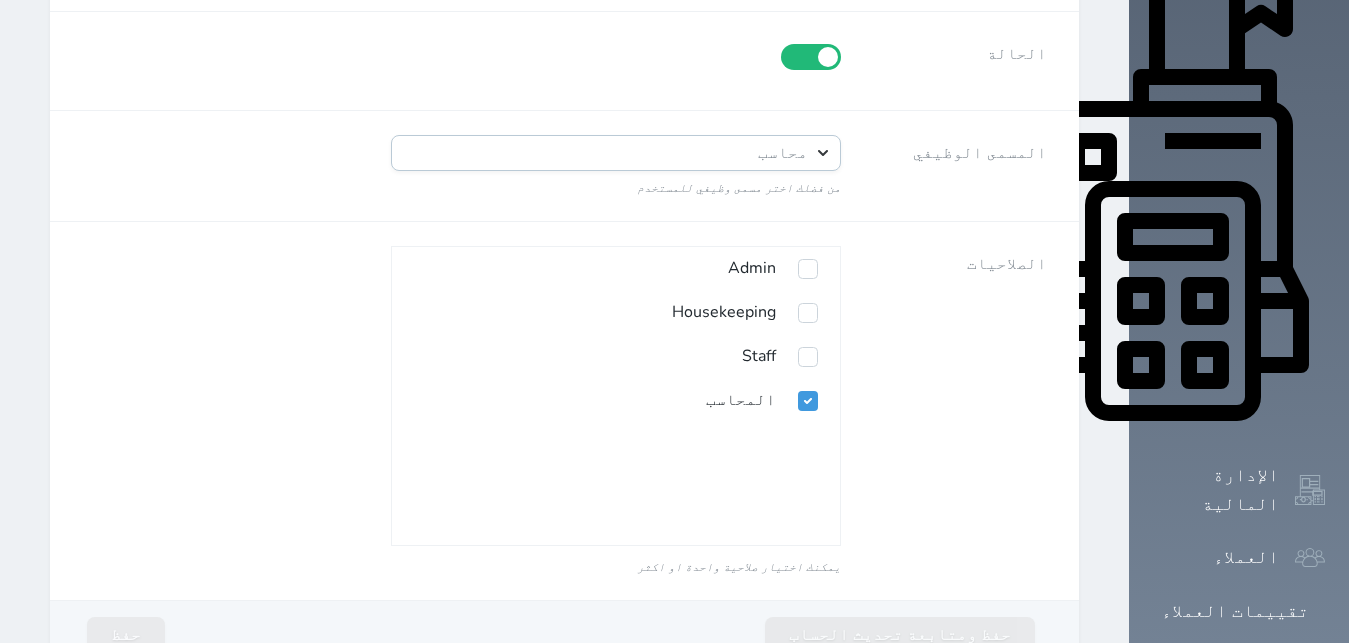 scroll, scrollTop: 0, scrollLeft: 0, axis: both 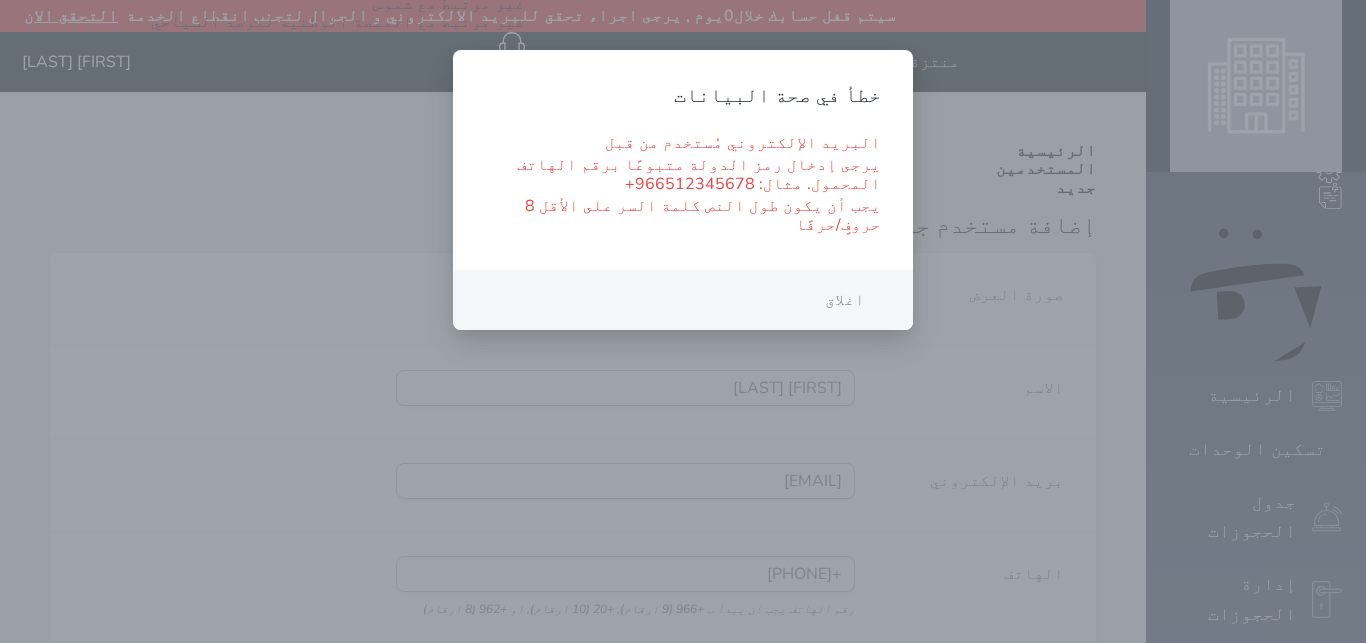 drag, startPoint x: 539, startPoint y: 247, endPoint x: 503, endPoint y: 253, distance: 36.496574 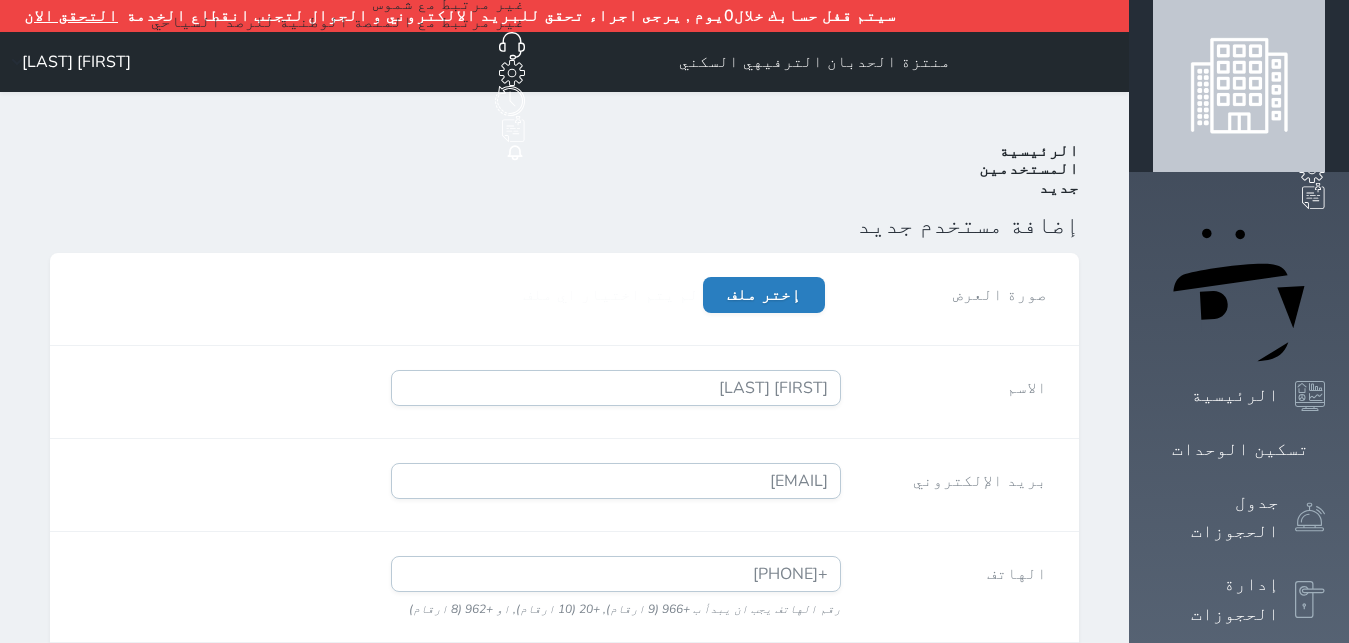 click on "إختر ملف" at bounding box center (764, 295) 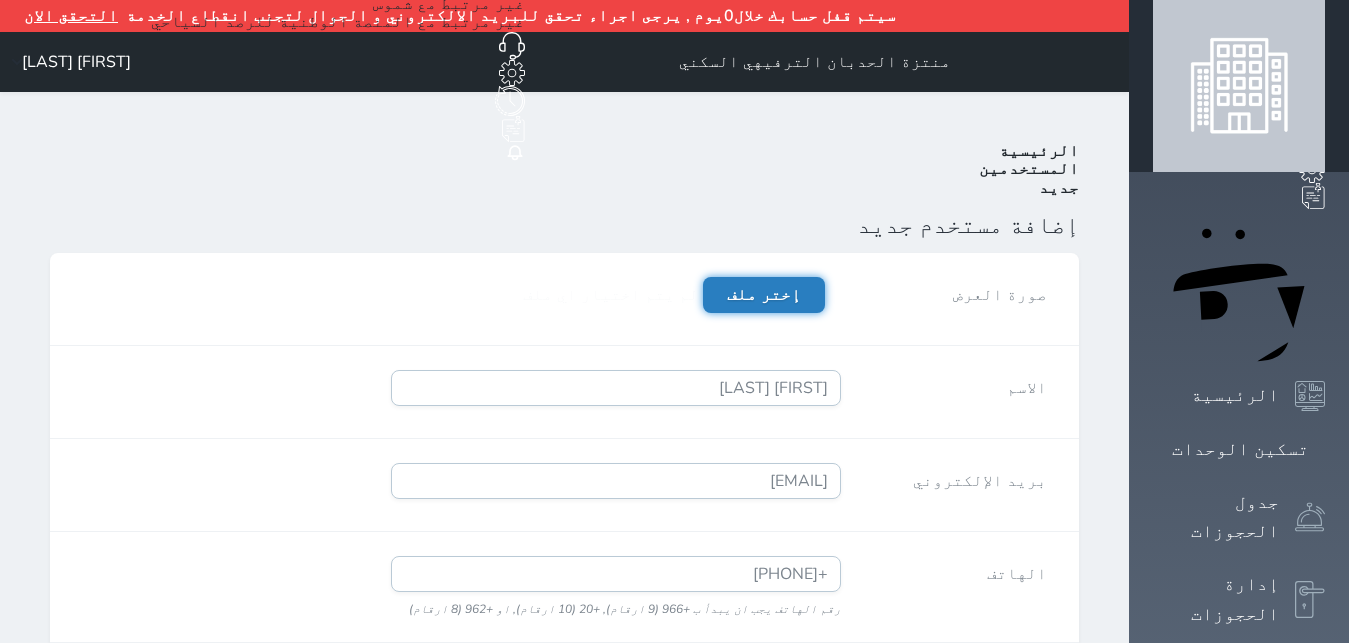 click on "إختر ملف" at bounding box center [825, 277] 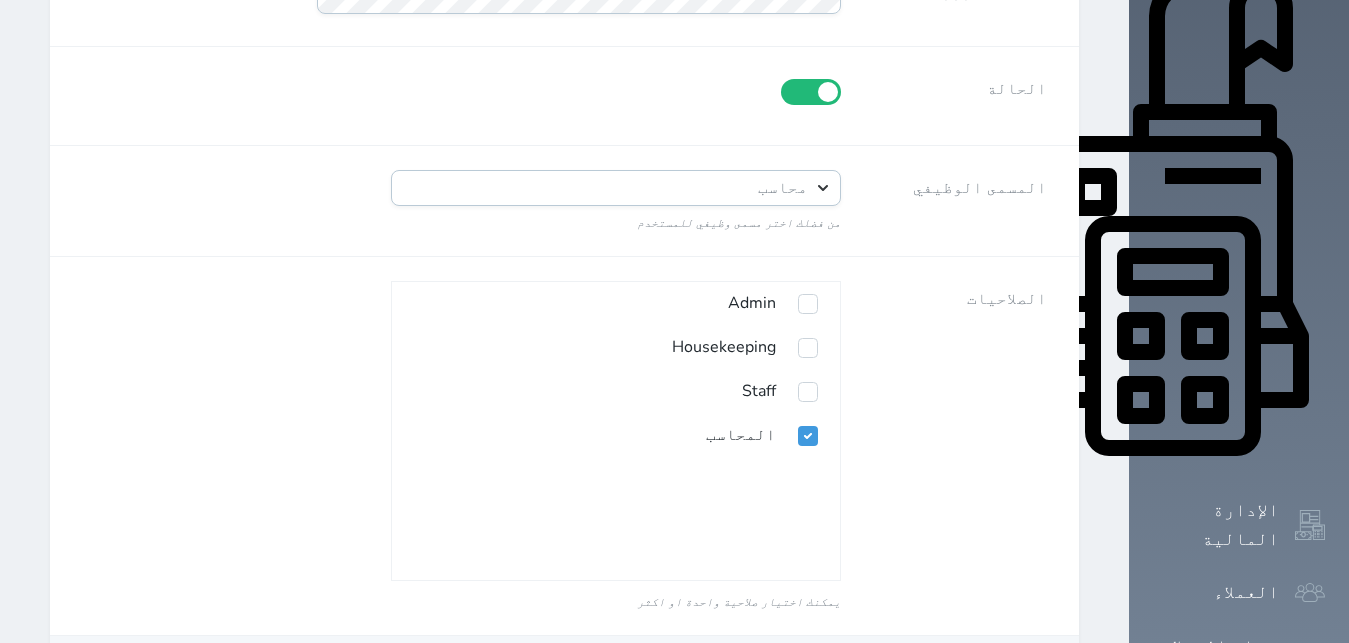 scroll, scrollTop: 728, scrollLeft: 0, axis: vertical 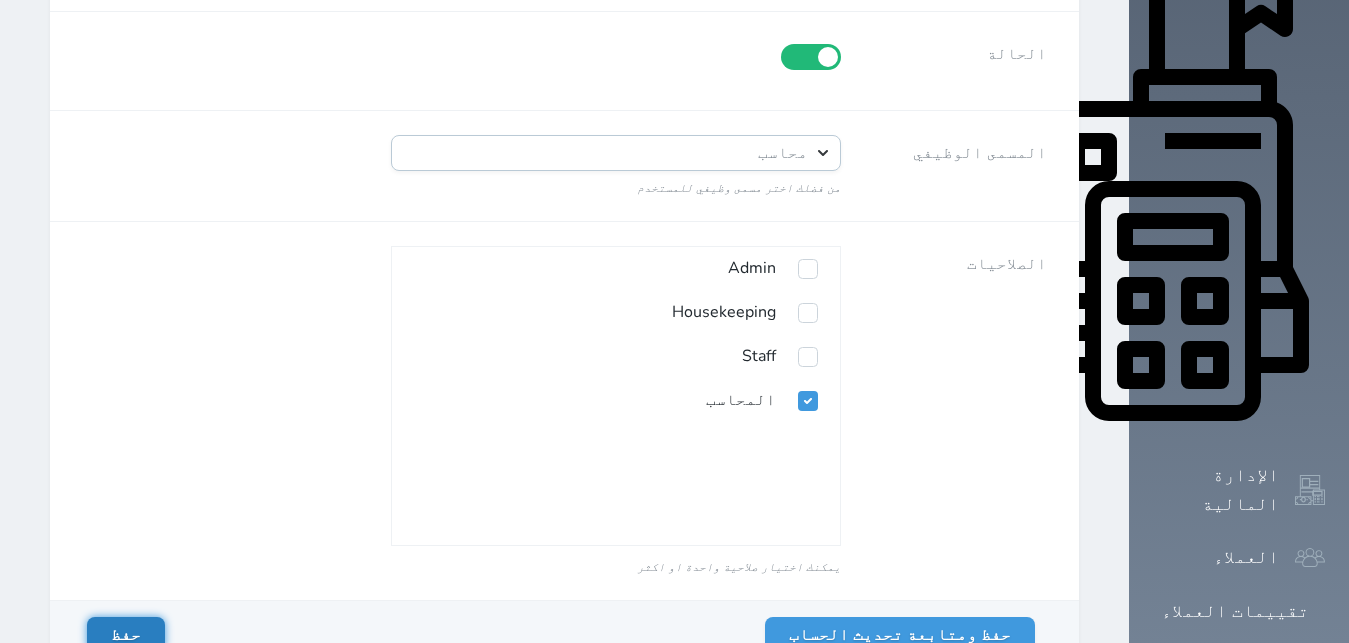 click on "حفظ" at bounding box center [126, 635] 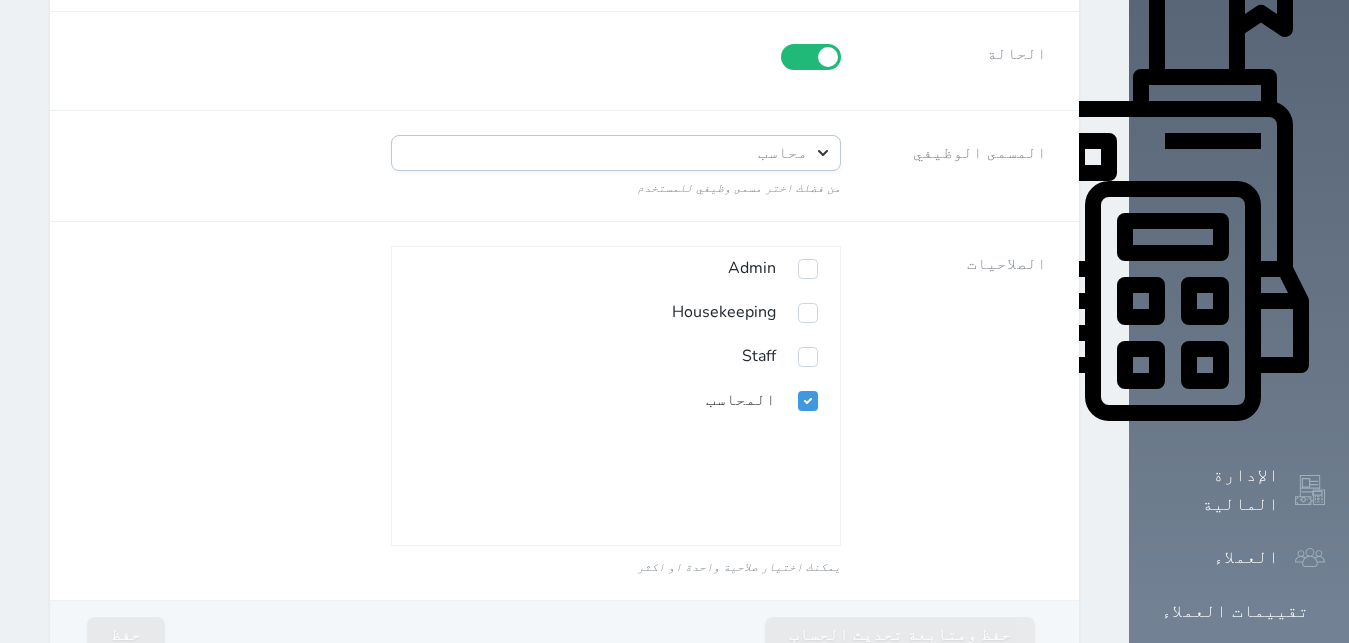scroll, scrollTop: 0, scrollLeft: 0, axis: both 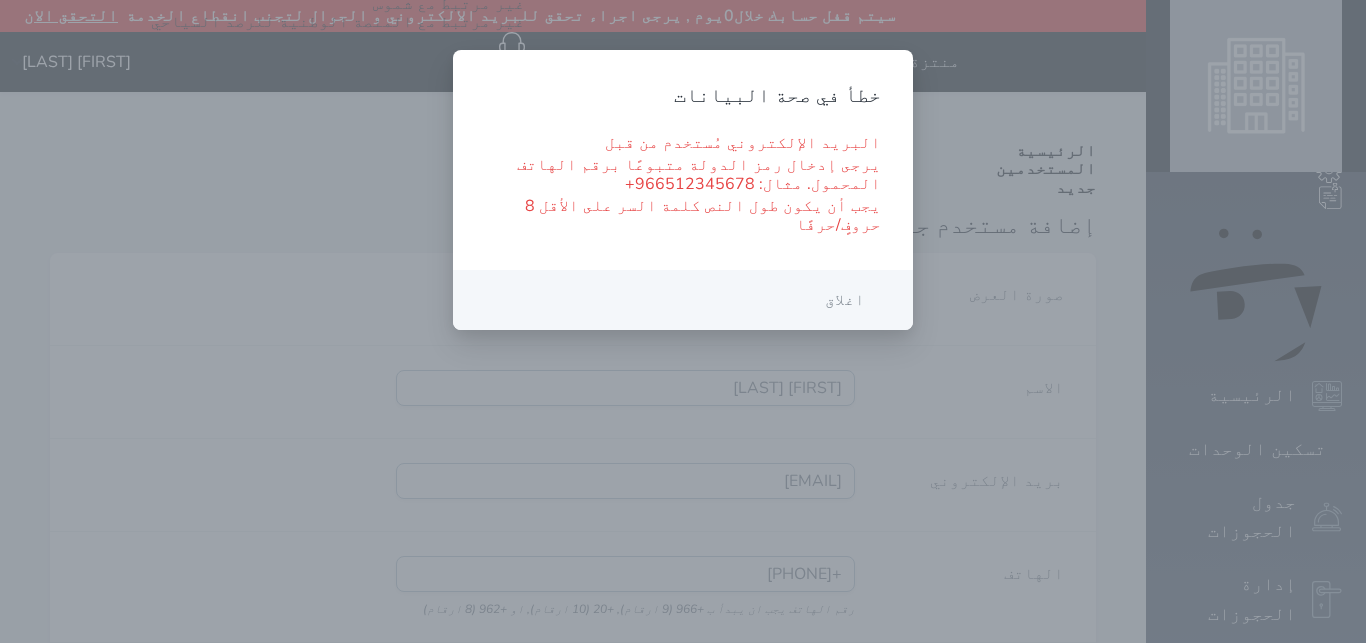 click on "اغلاق" at bounding box center (845, 300) 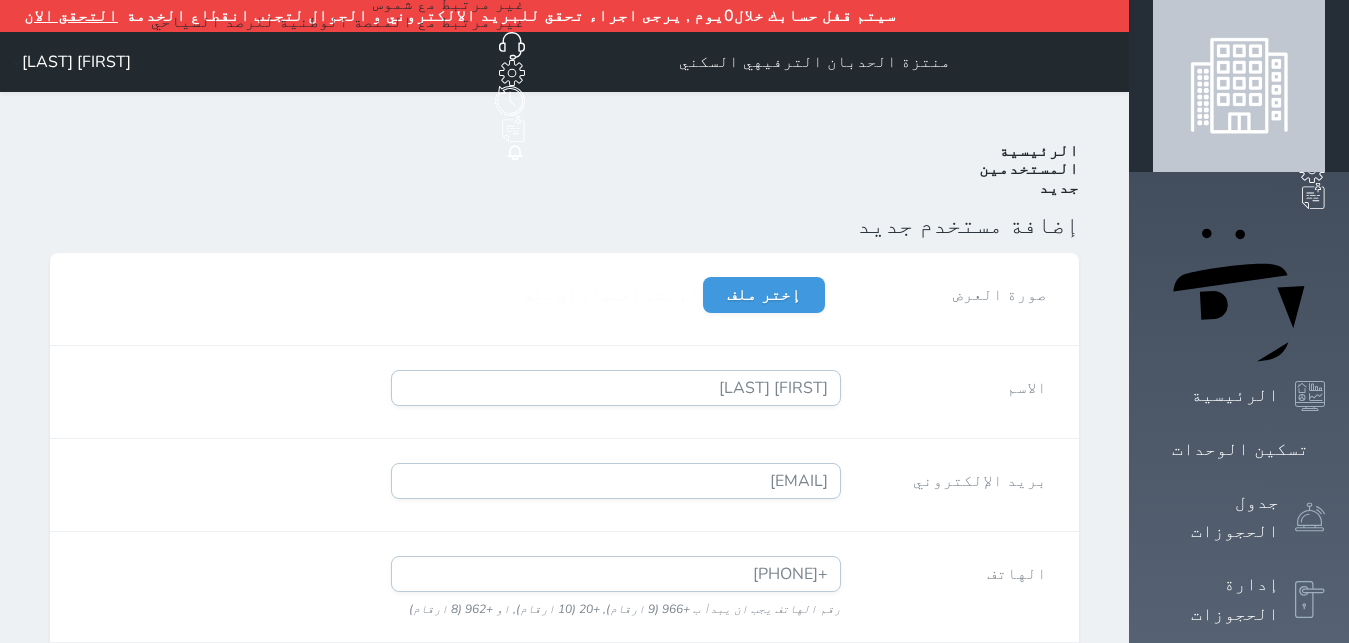 click on "حجز جماعي جديد" at bounding box center (461, -33) 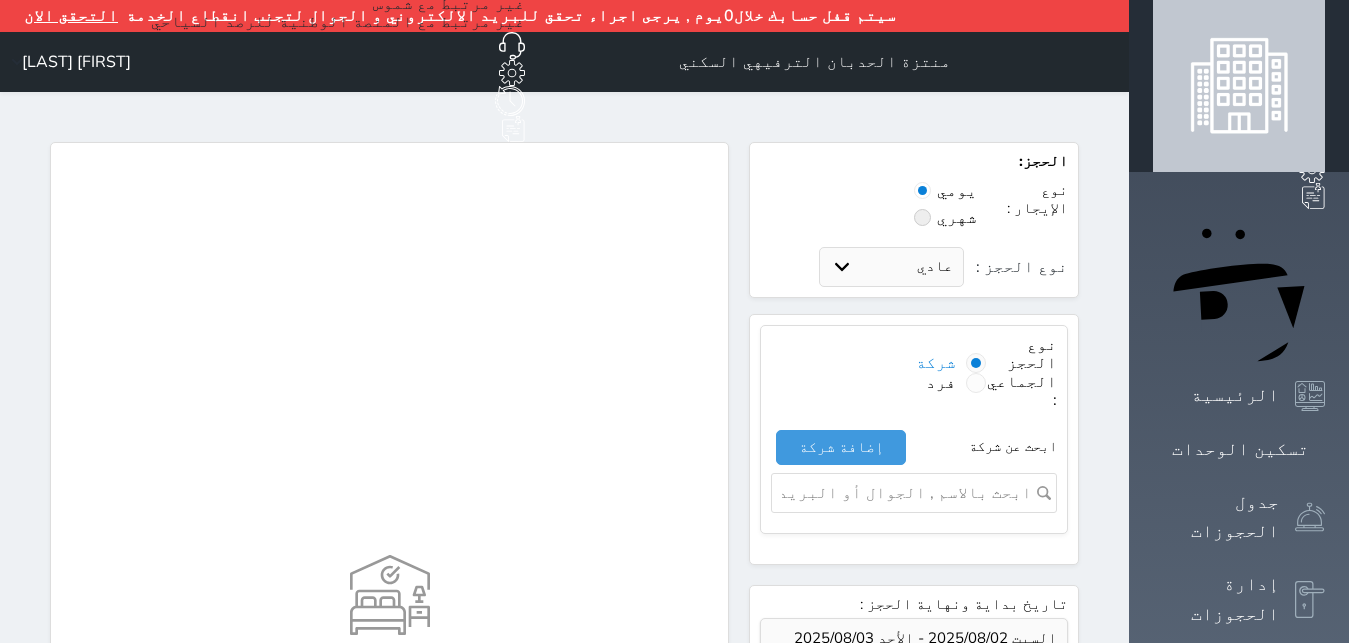 click on "من فضلك اختر الوحدات بحد اقصي ٤٠ وحدة" at bounding box center (389, 610) 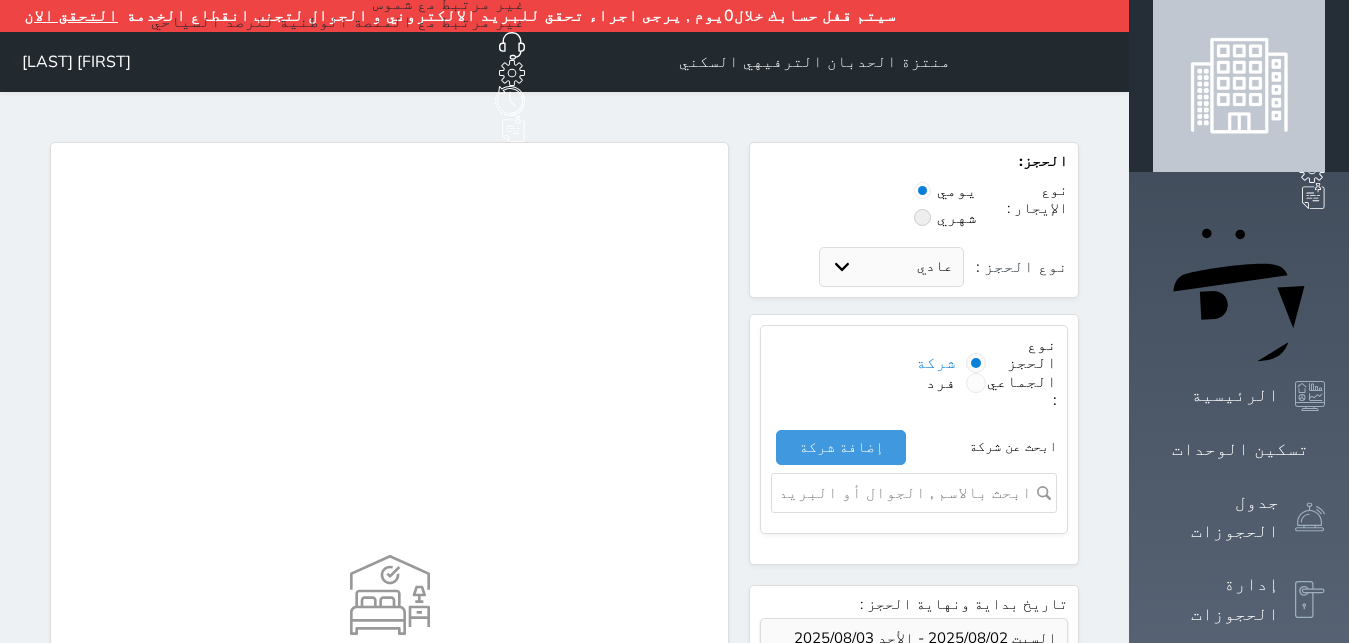 click on "من فضلك اختر الوحدات بحد اقصي ٤٠ وحدة" at bounding box center (389, 610) 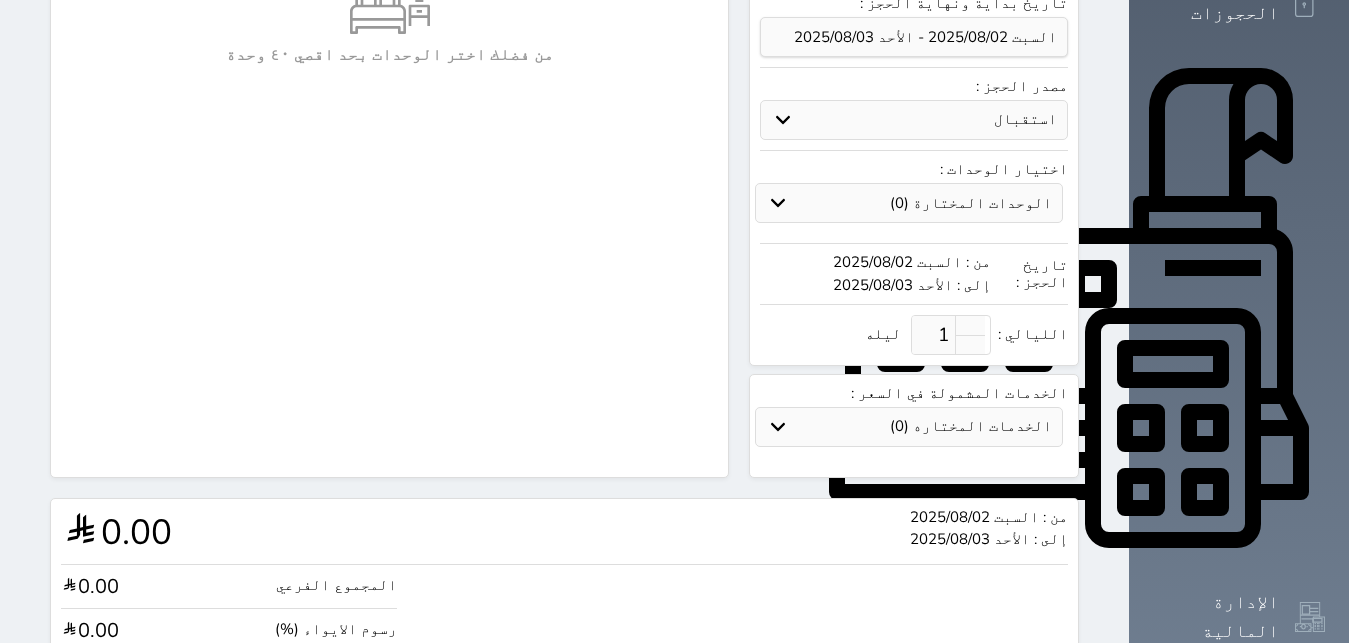 click 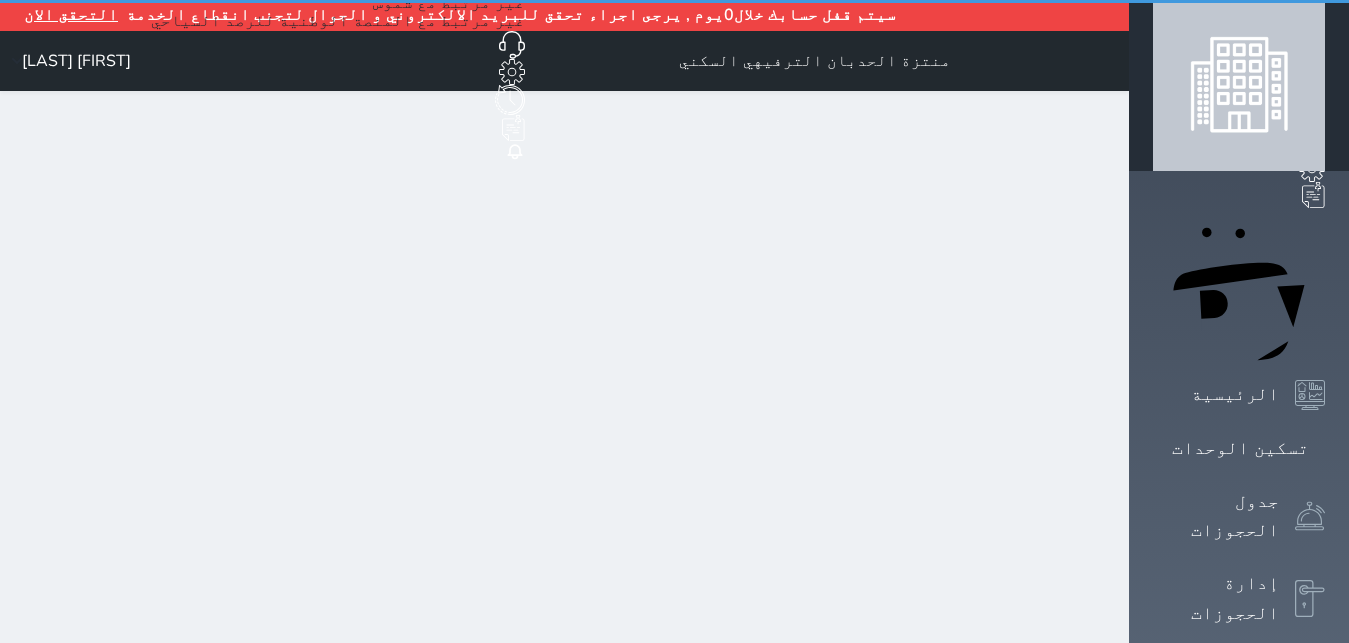 scroll, scrollTop: 0, scrollLeft: 0, axis: both 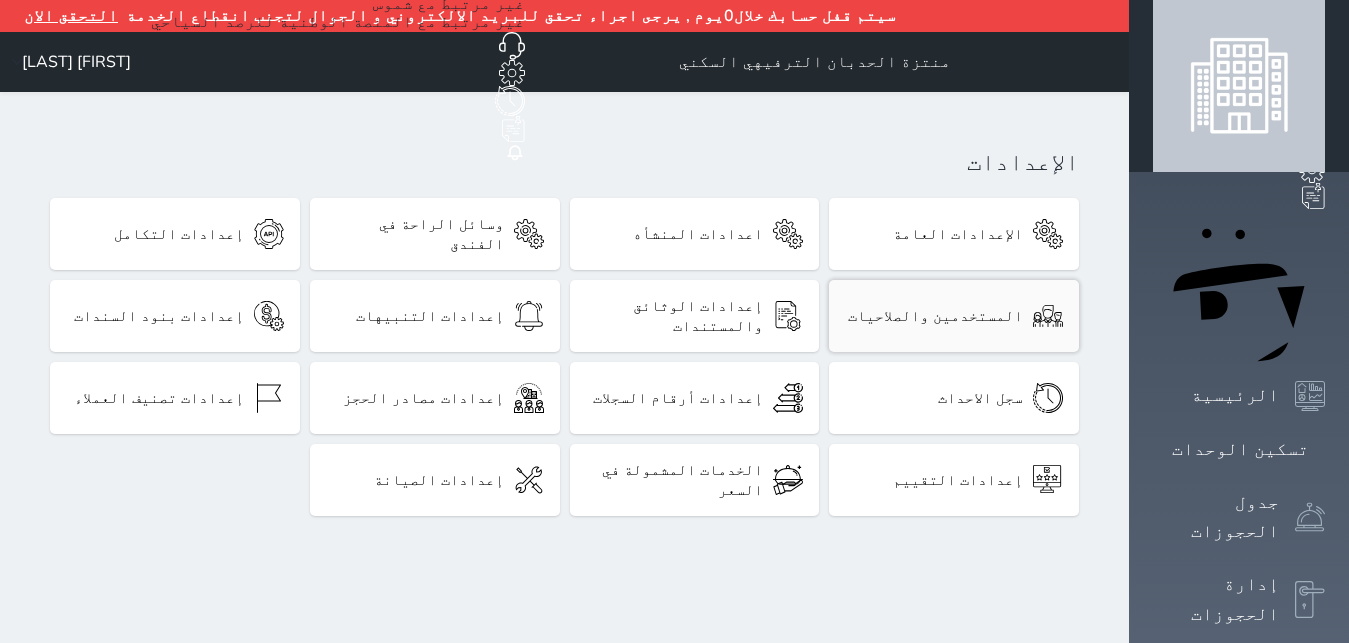 click on "المستخدمين والصلاحيات" at bounding box center [935, 316] 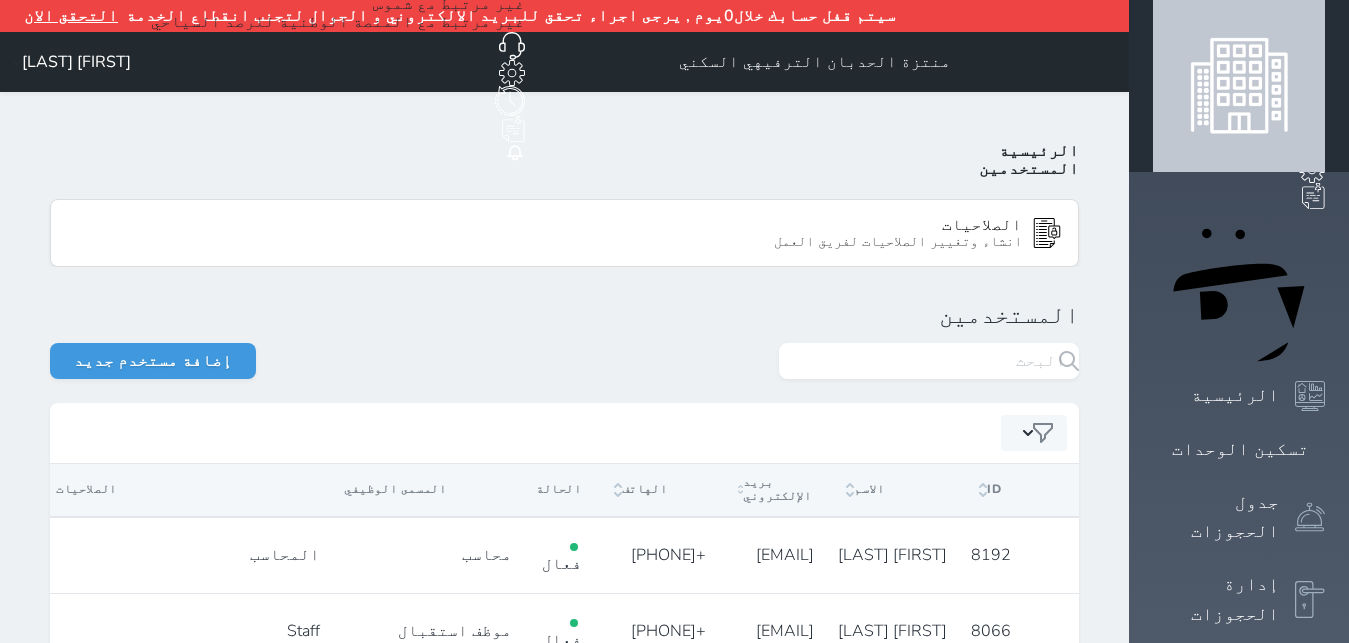 click on "[FIRST] [LAST]" at bounding box center (76, 62) 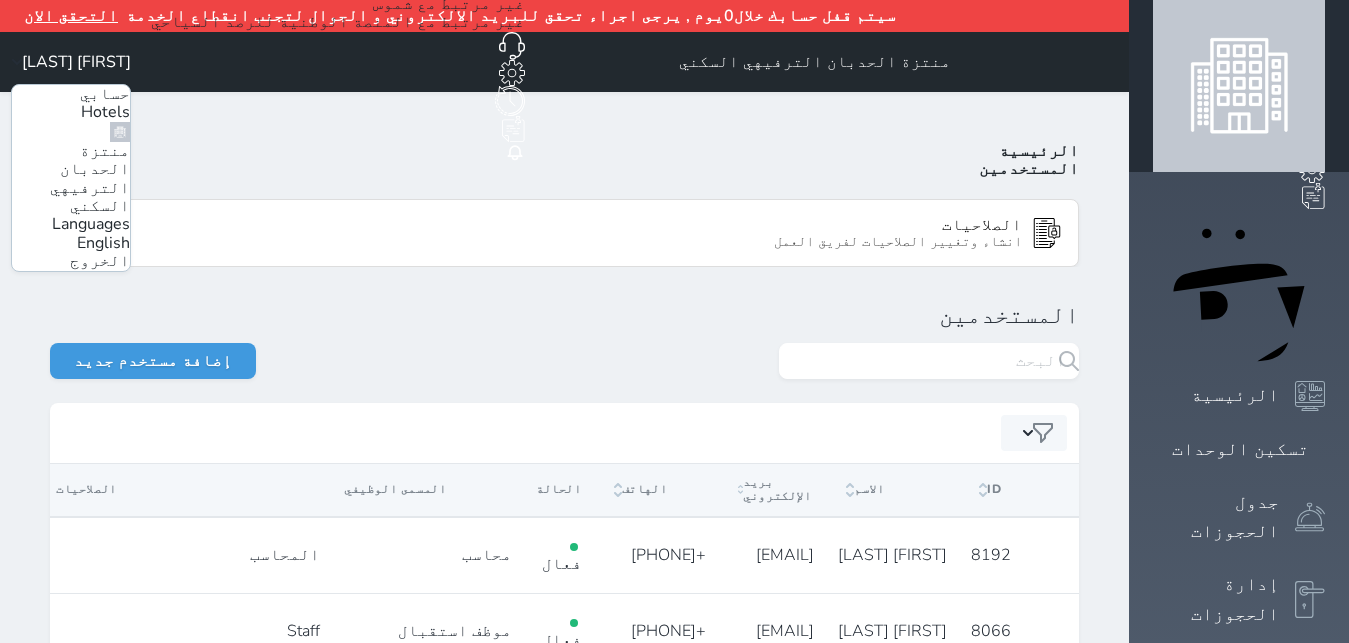 click on "الخروج" at bounding box center (100, 261) 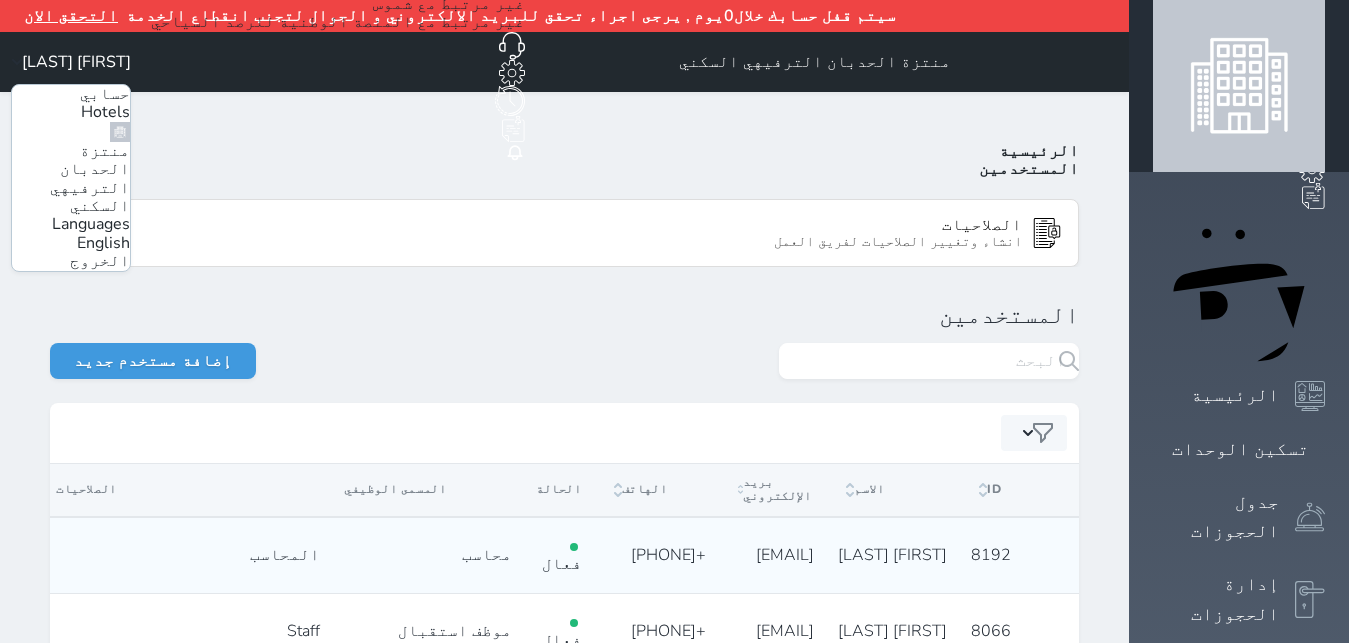 click on "[EMAIL]" at bounding box center [785, 555] 